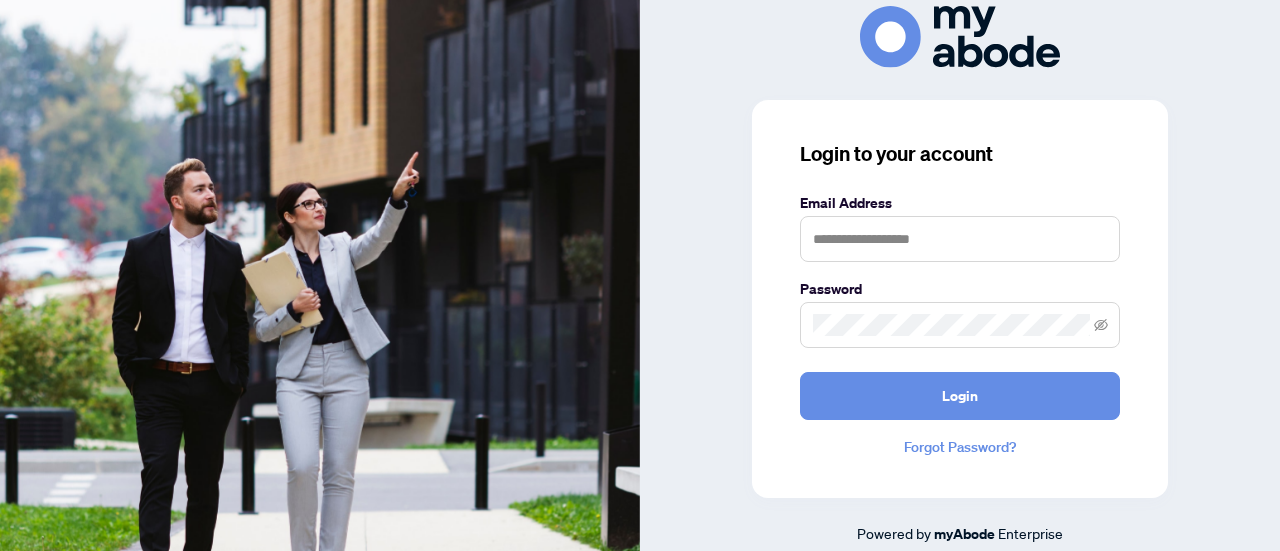 scroll, scrollTop: 0, scrollLeft: 0, axis: both 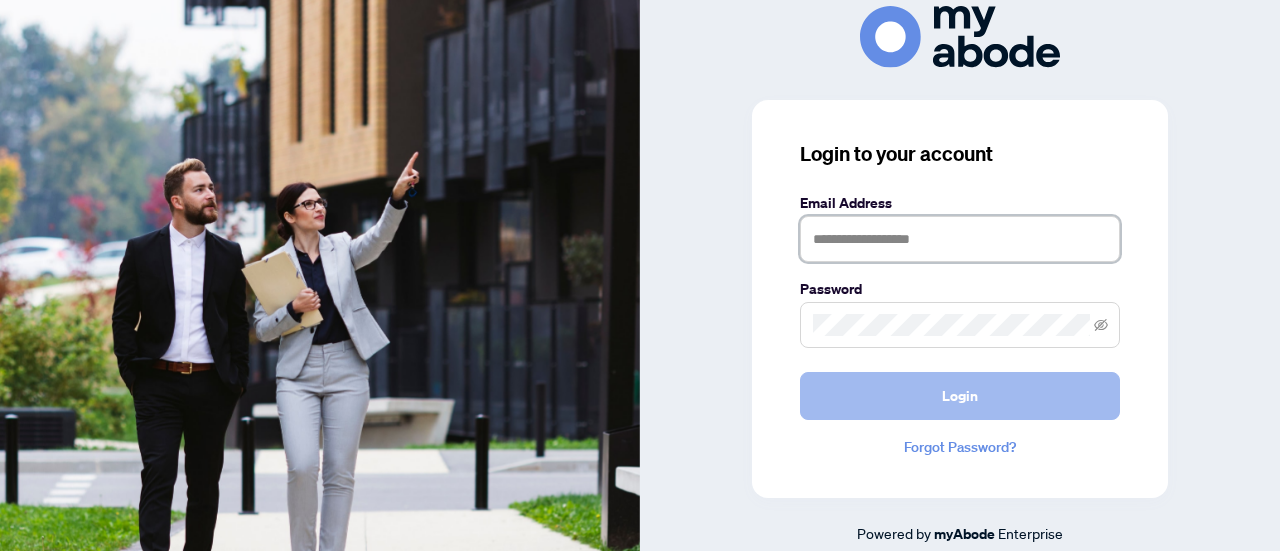 type on "**********" 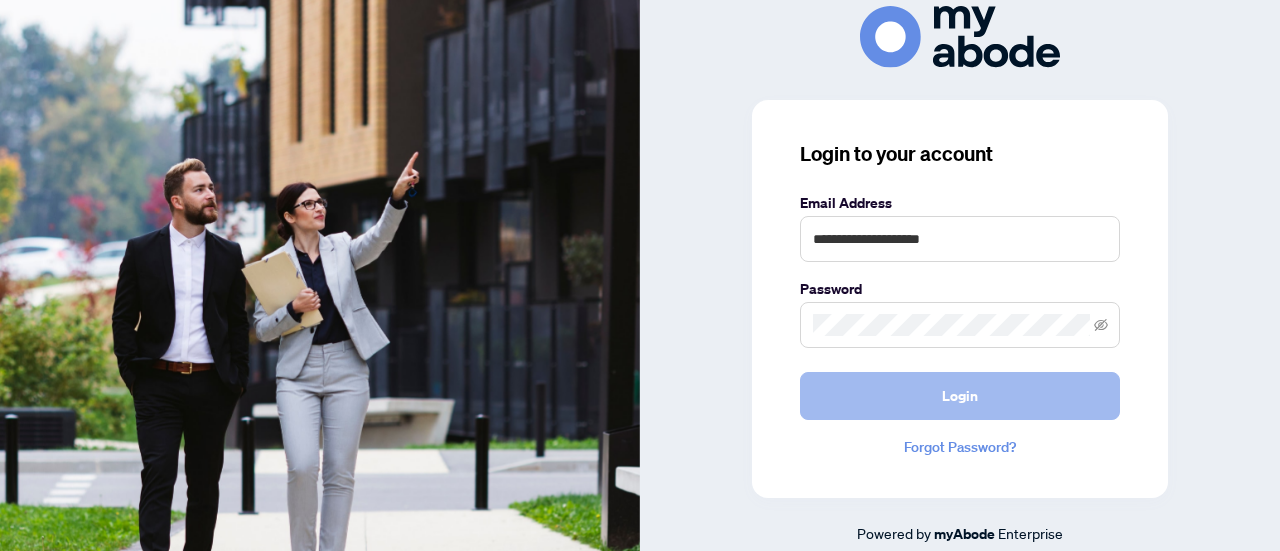 click on "Login" at bounding box center (960, 396) 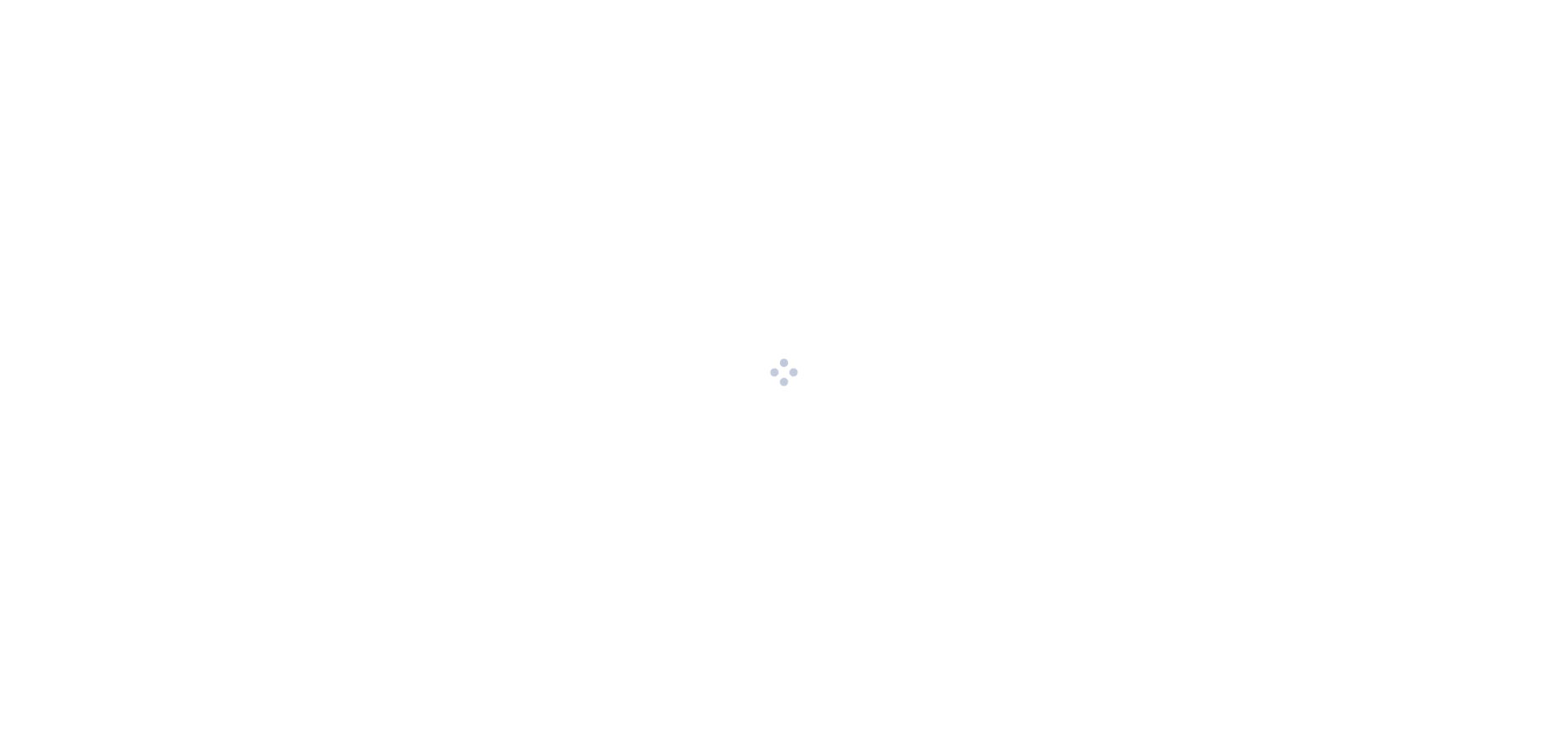 scroll, scrollTop: 0, scrollLeft: 0, axis: both 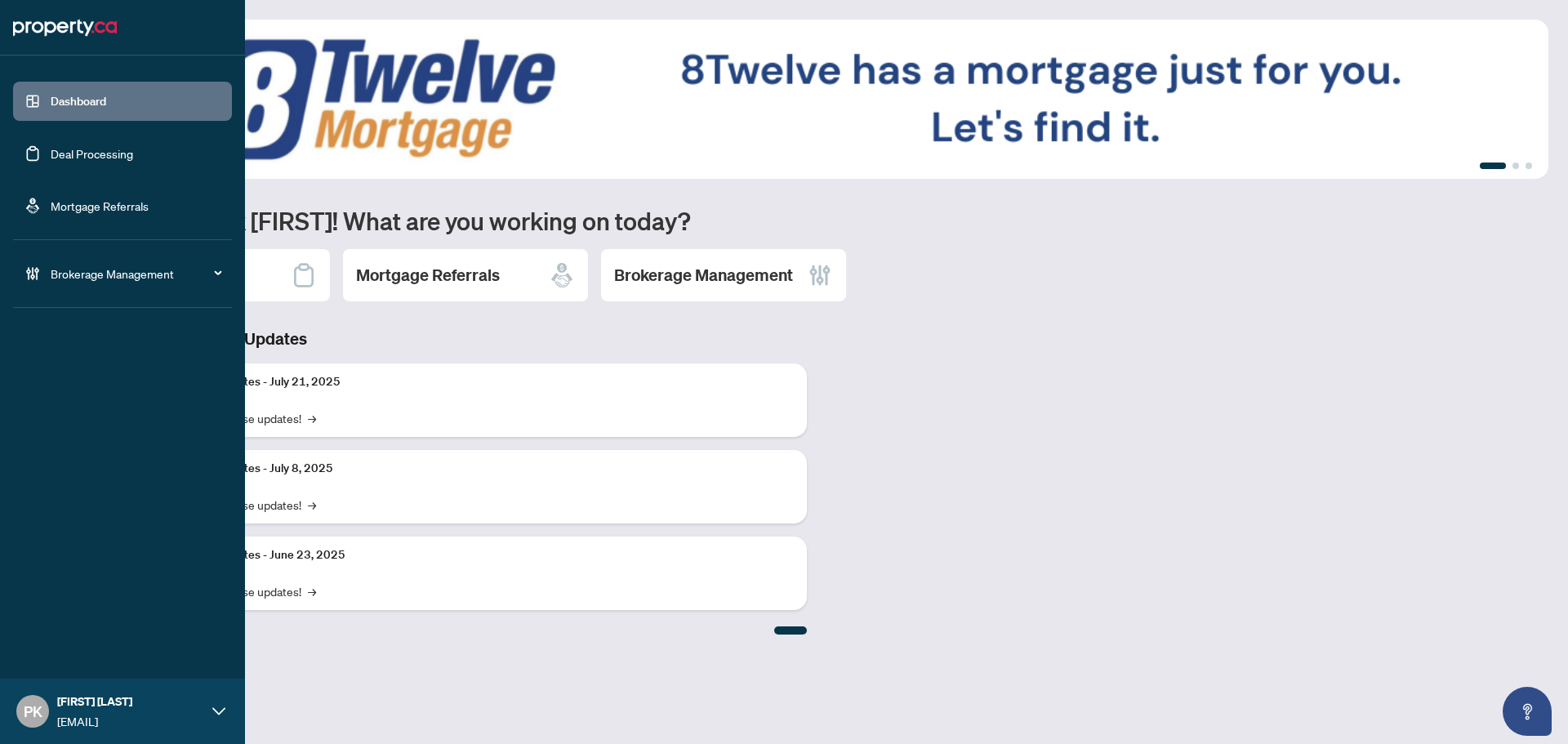 click on "Deal Processing" at bounding box center [91, 154] 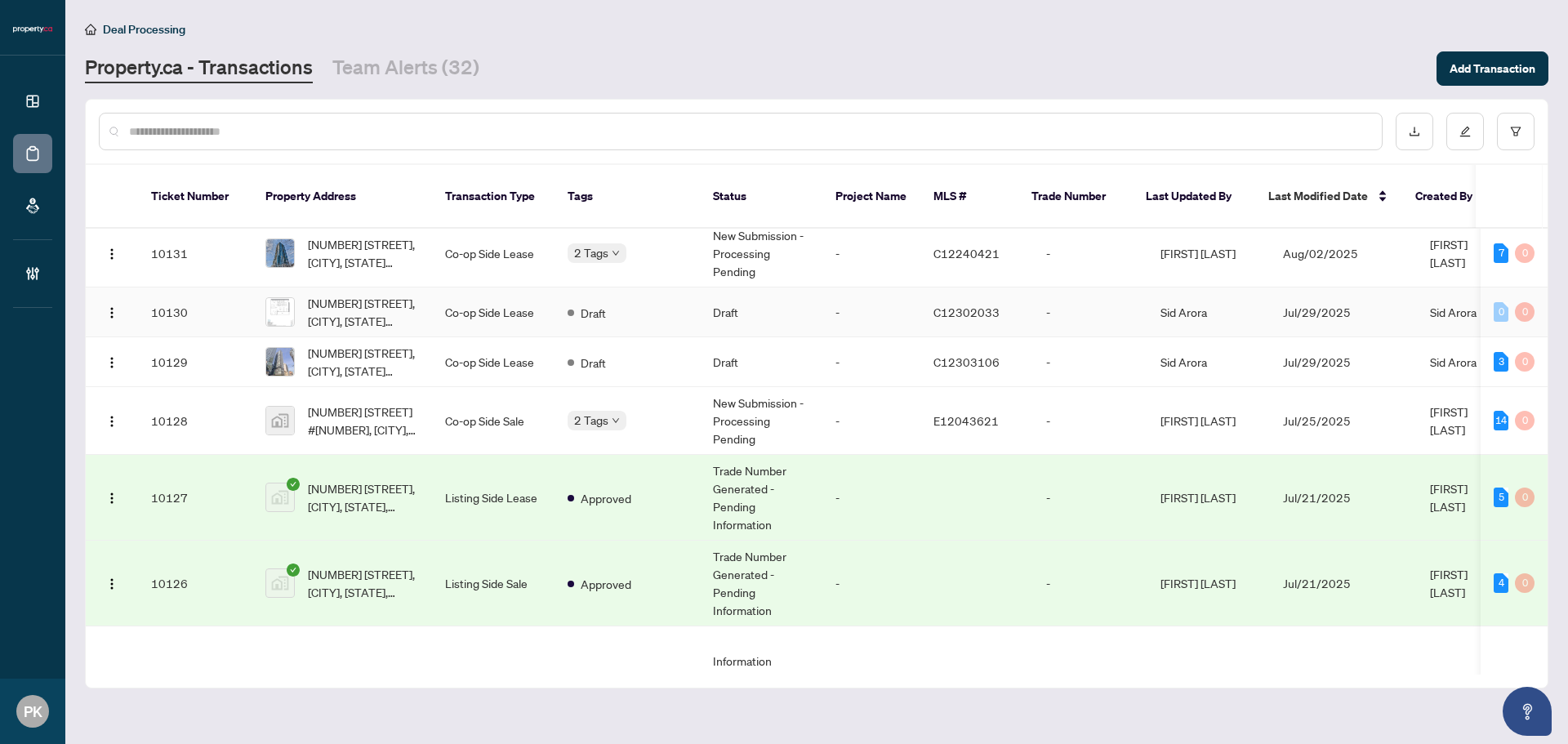 scroll, scrollTop: 163, scrollLeft: 0, axis: vertical 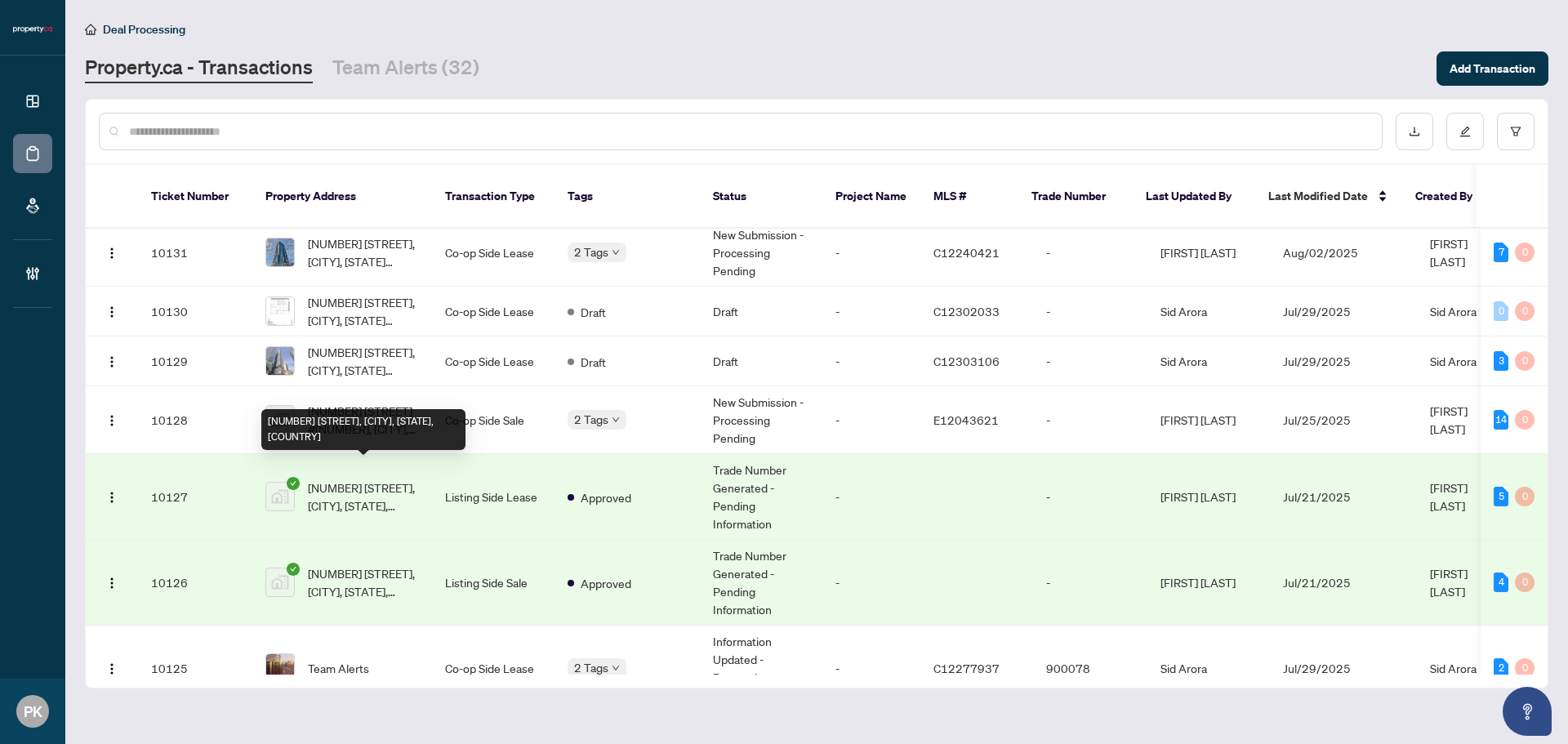 click on "[NUMBER] [STREET], [CITY], [STATE], [COUNTRY]" at bounding box center [363, 497] 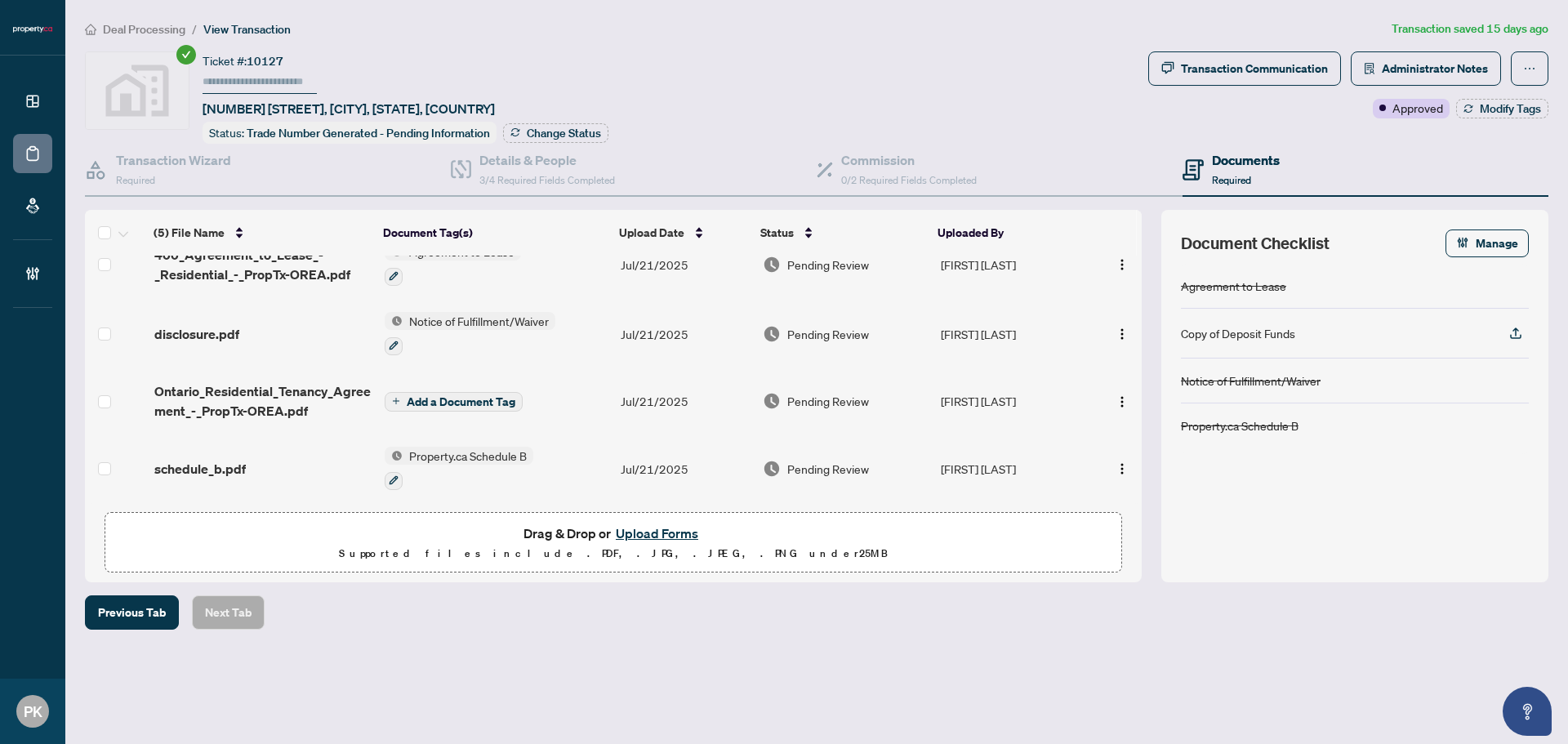 scroll, scrollTop: 0, scrollLeft: 0, axis: both 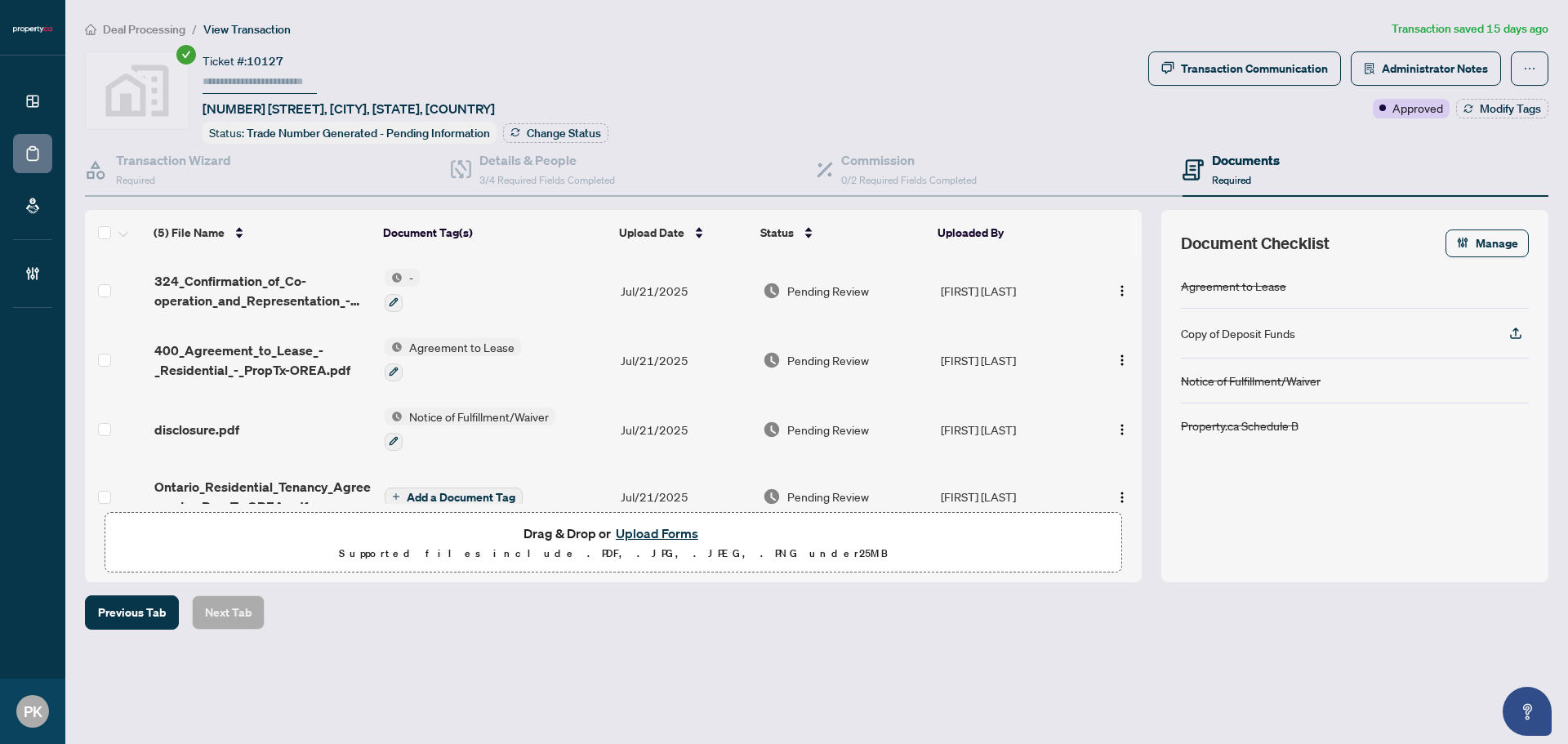 click on "400_Agreement_to_Lease_-_Residential_-_PropTx-OREA.pdf" at bounding box center (263, 360) 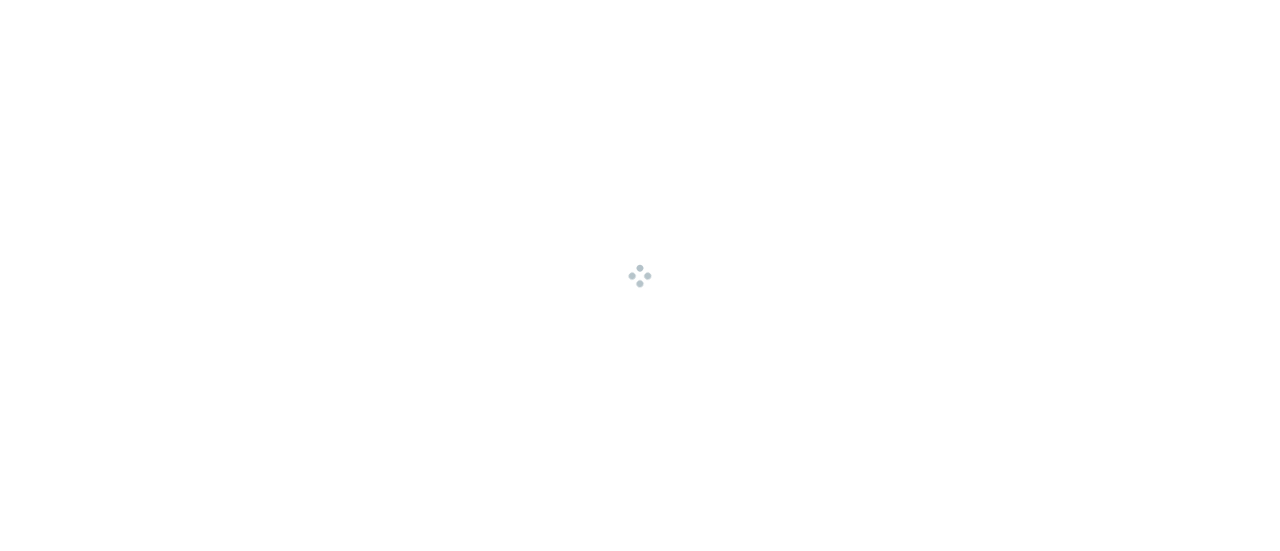 scroll, scrollTop: 0, scrollLeft: 0, axis: both 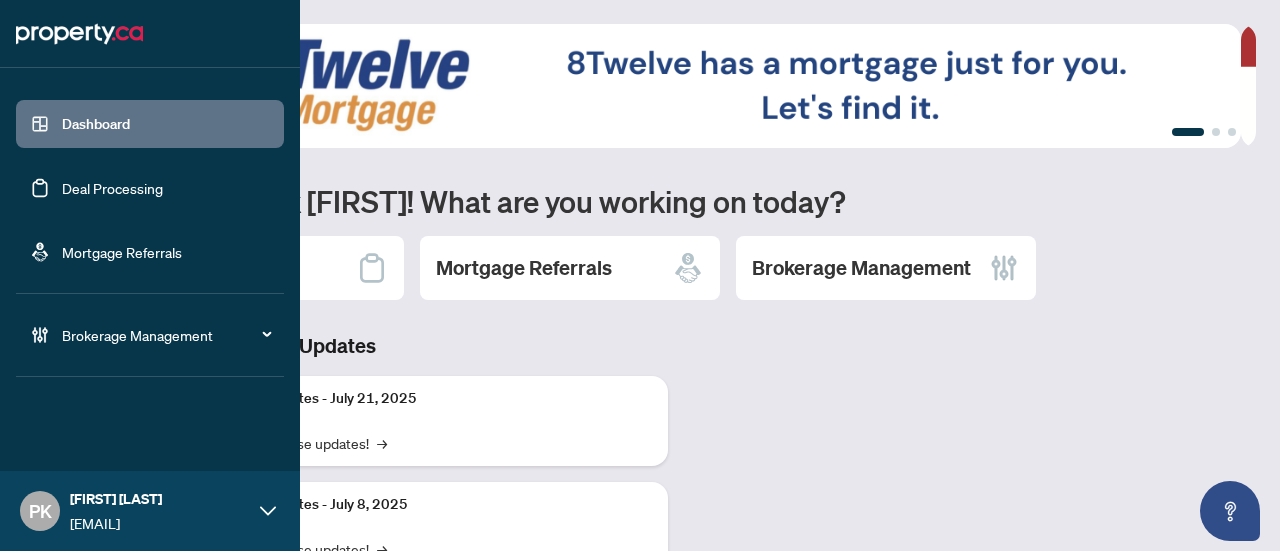 click on "Deal Processing" at bounding box center [112, 188] 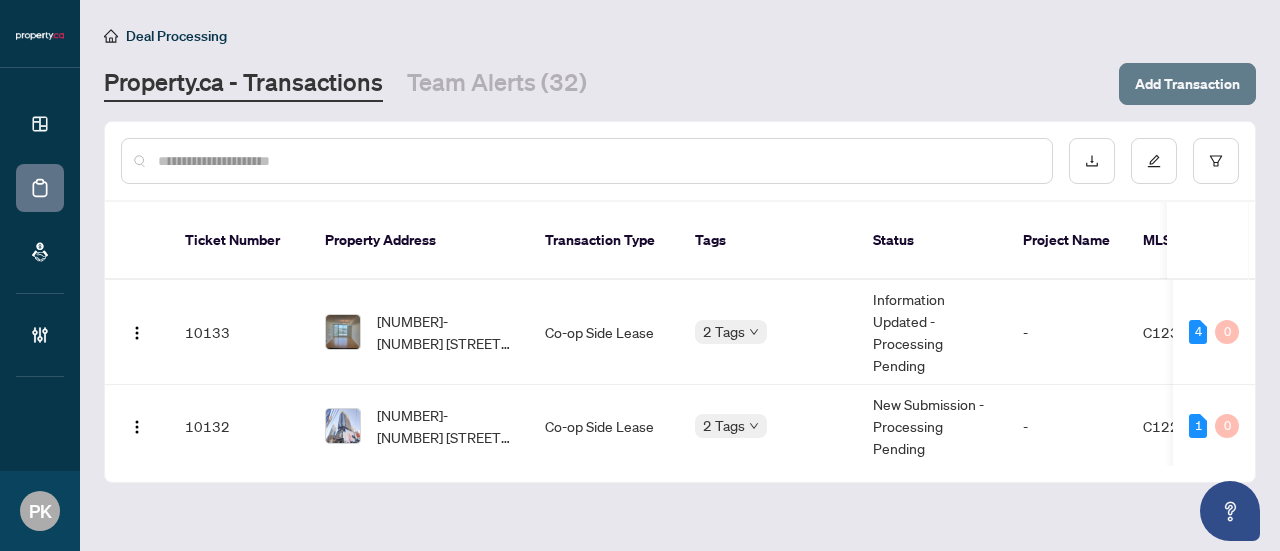 click on "Add Transaction" at bounding box center (1187, 84) 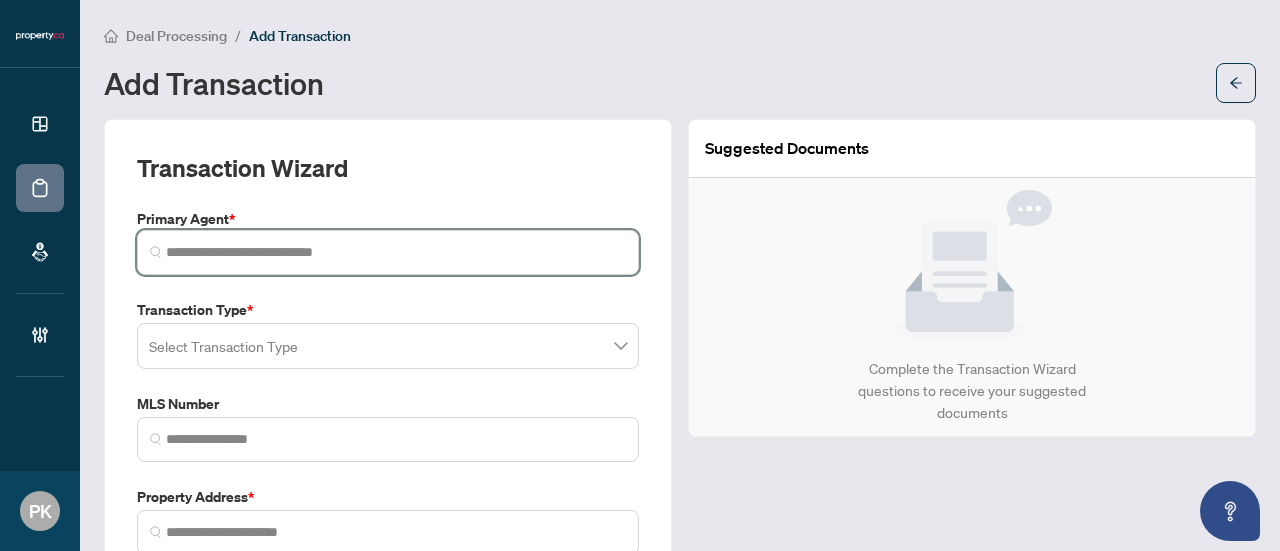click at bounding box center [396, 252] 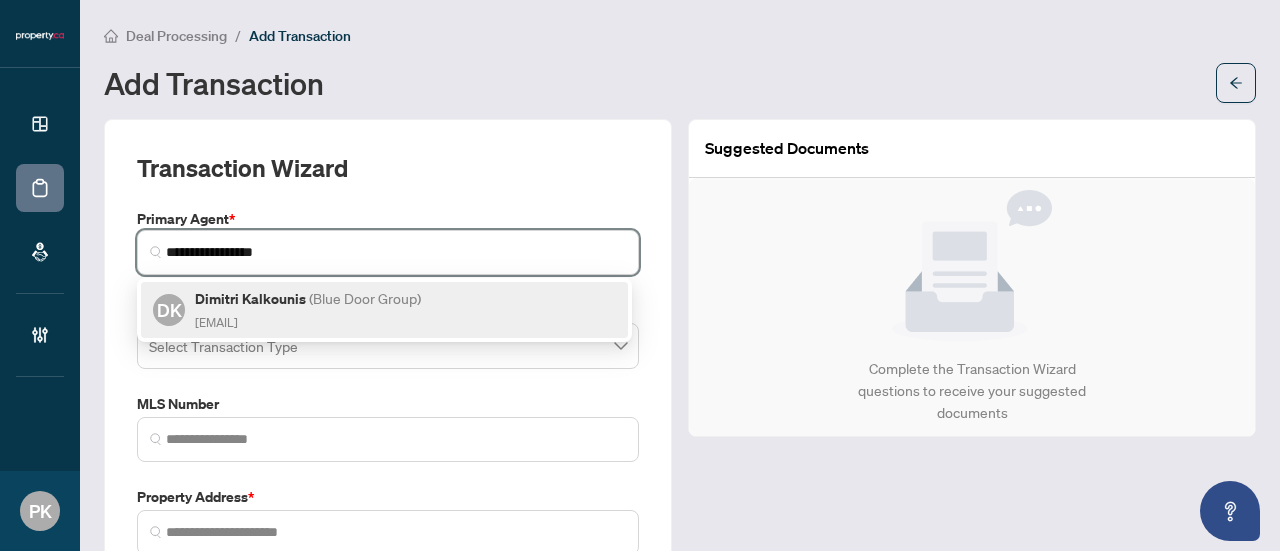 click on "[FIRST] [LAST] ( Blue Door Group )" at bounding box center [309, 298] 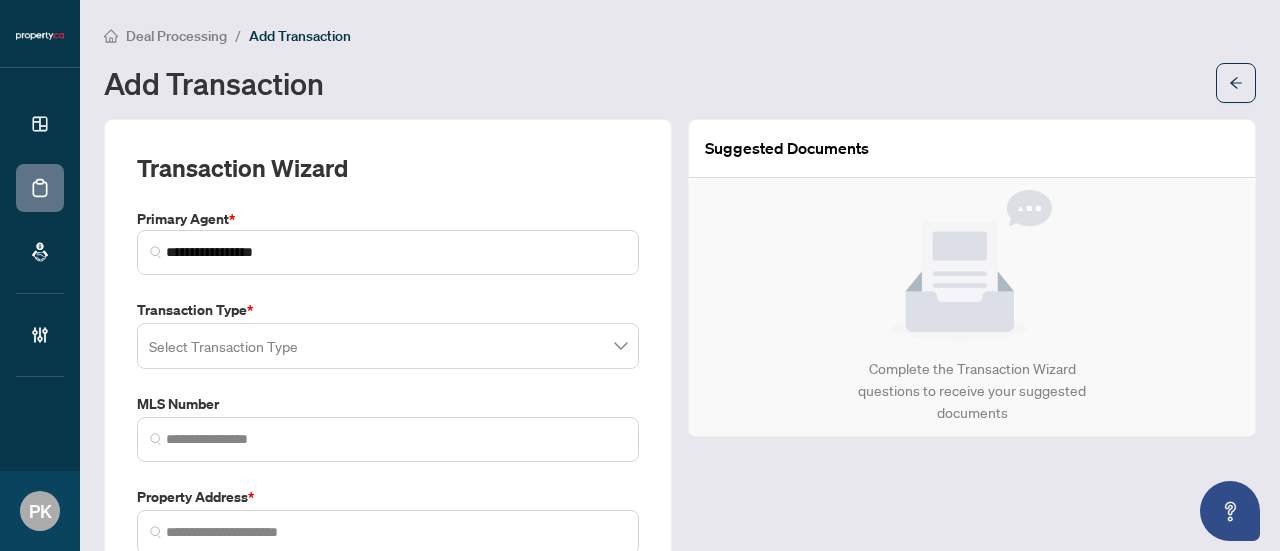click at bounding box center (388, 346) 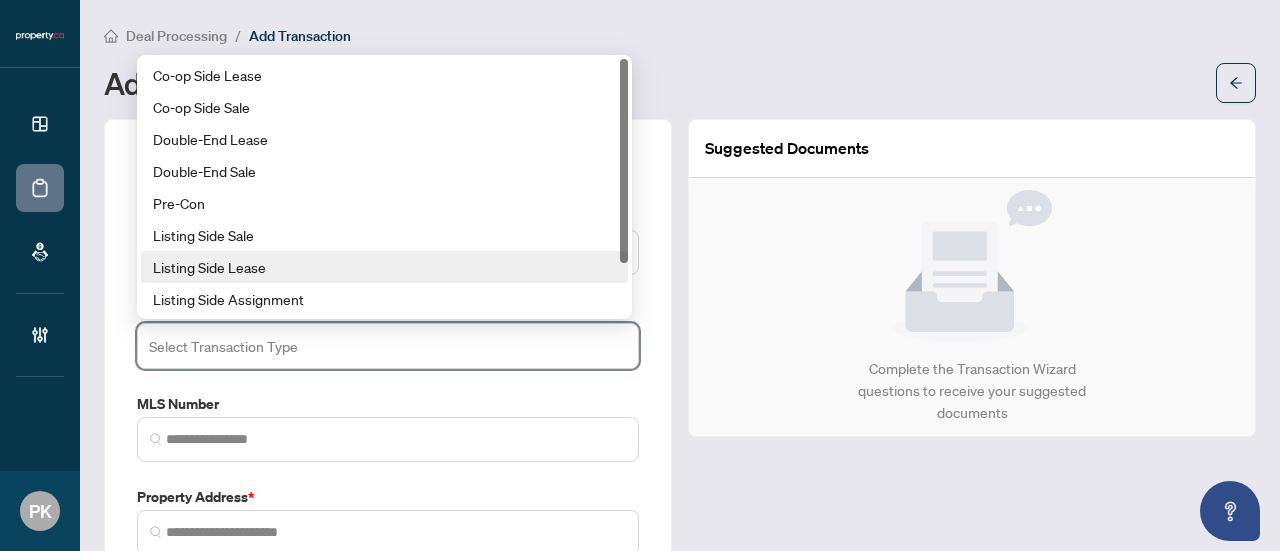 click on "Listing Side Lease" at bounding box center [384, 267] 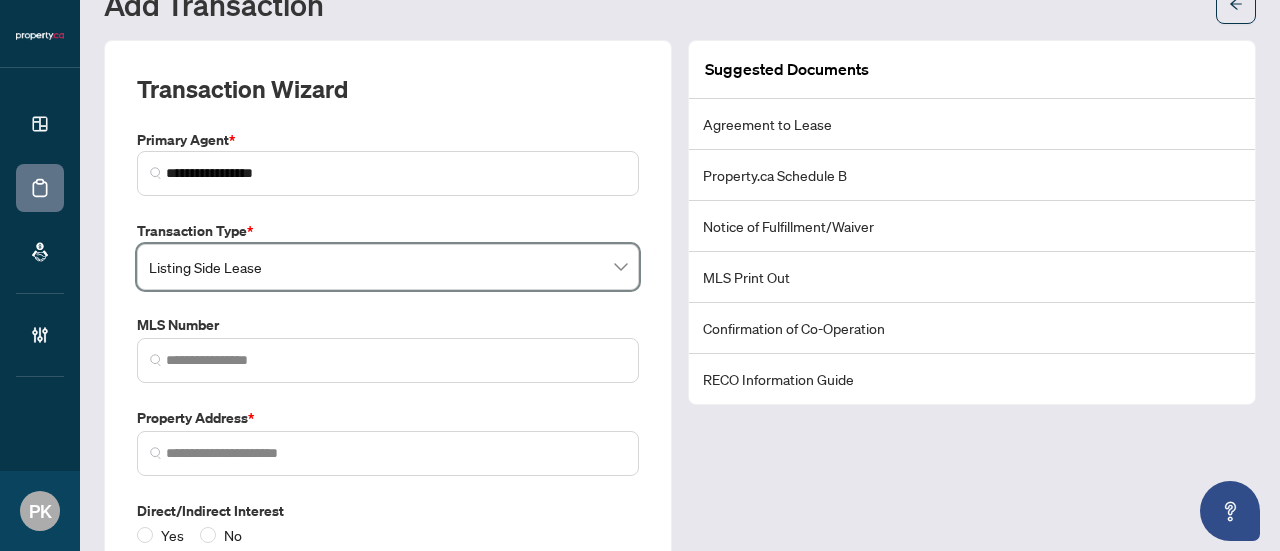scroll, scrollTop: 100, scrollLeft: 0, axis: vertical 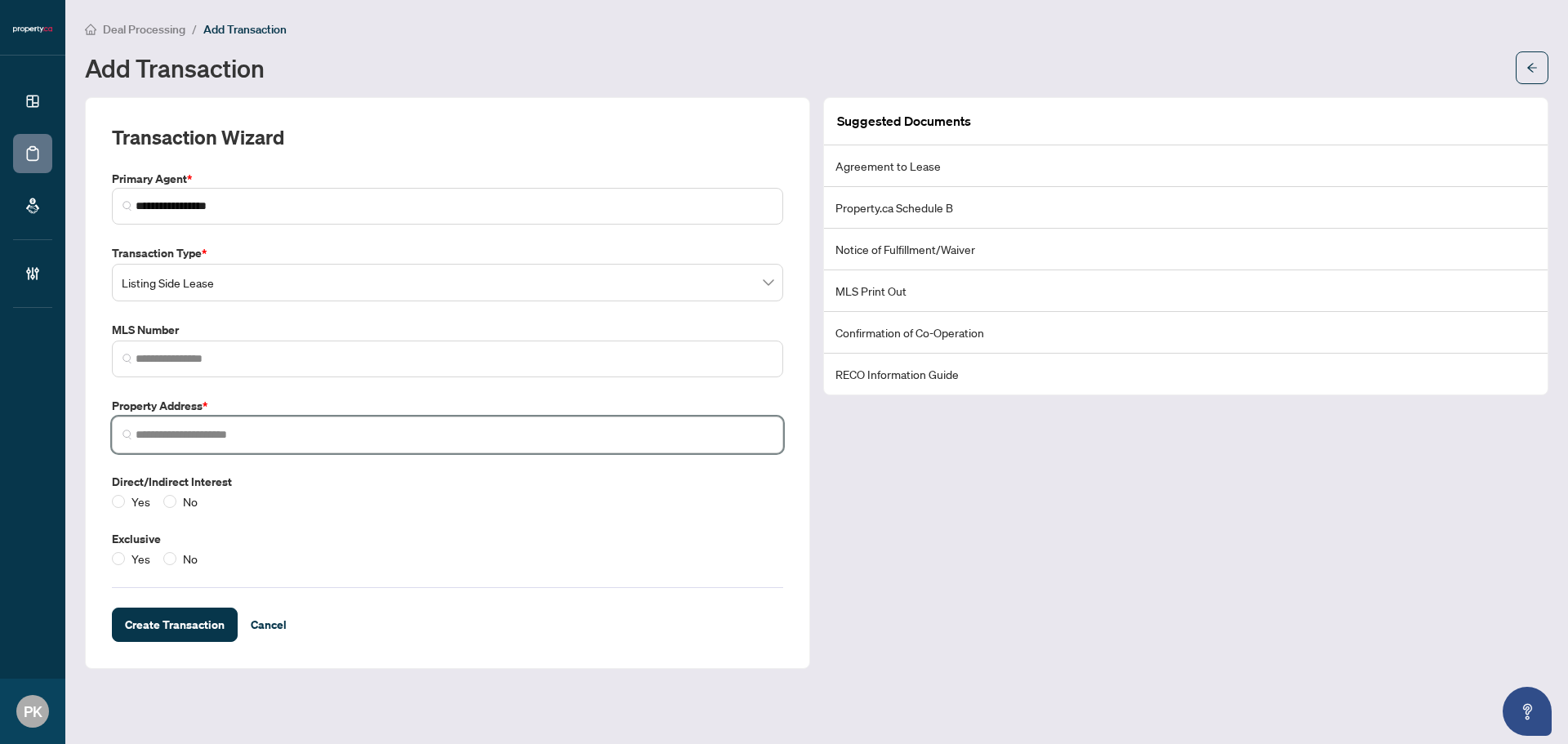 click at bounding box center [454, 434] 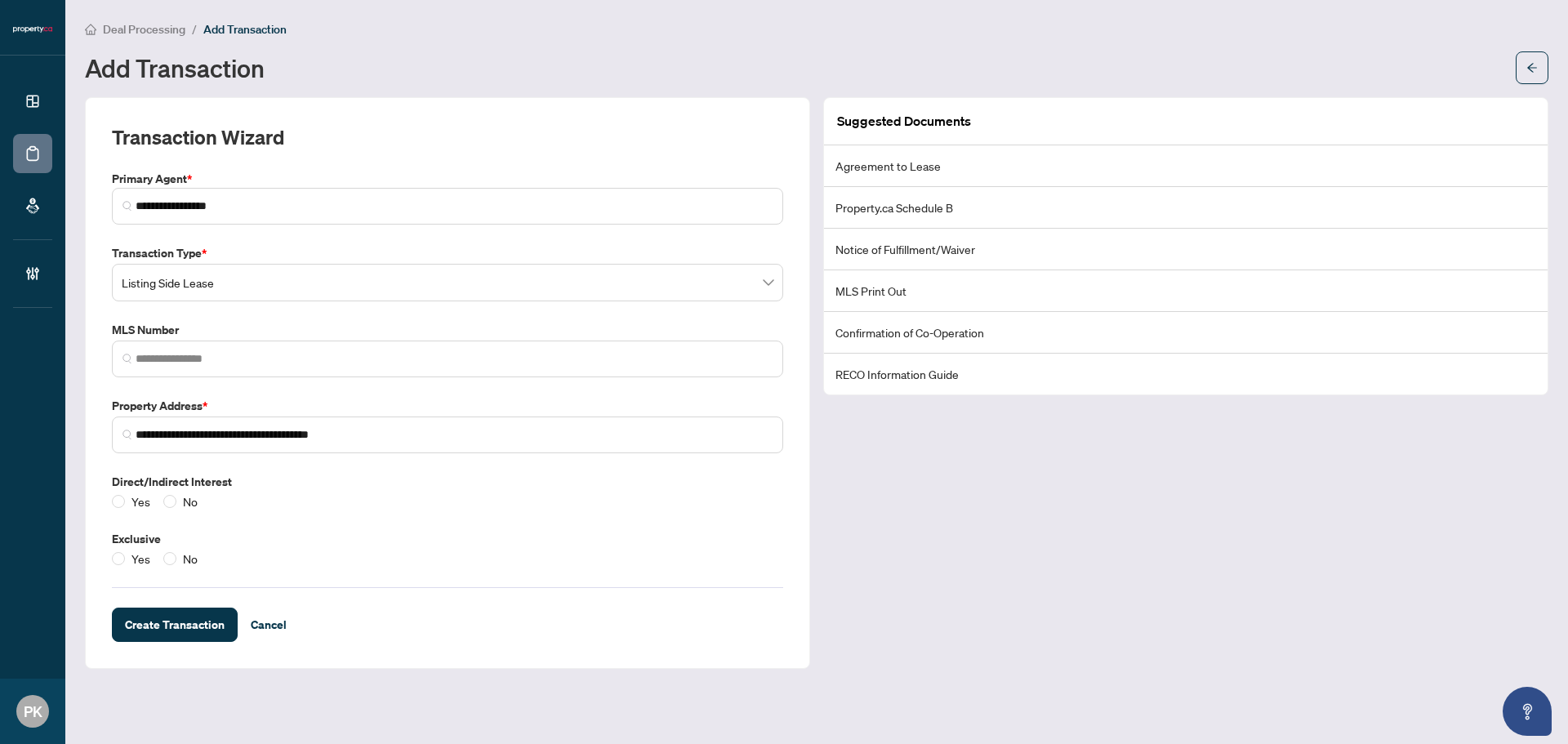 click on "Yes No" at bounding box center [448, 501] 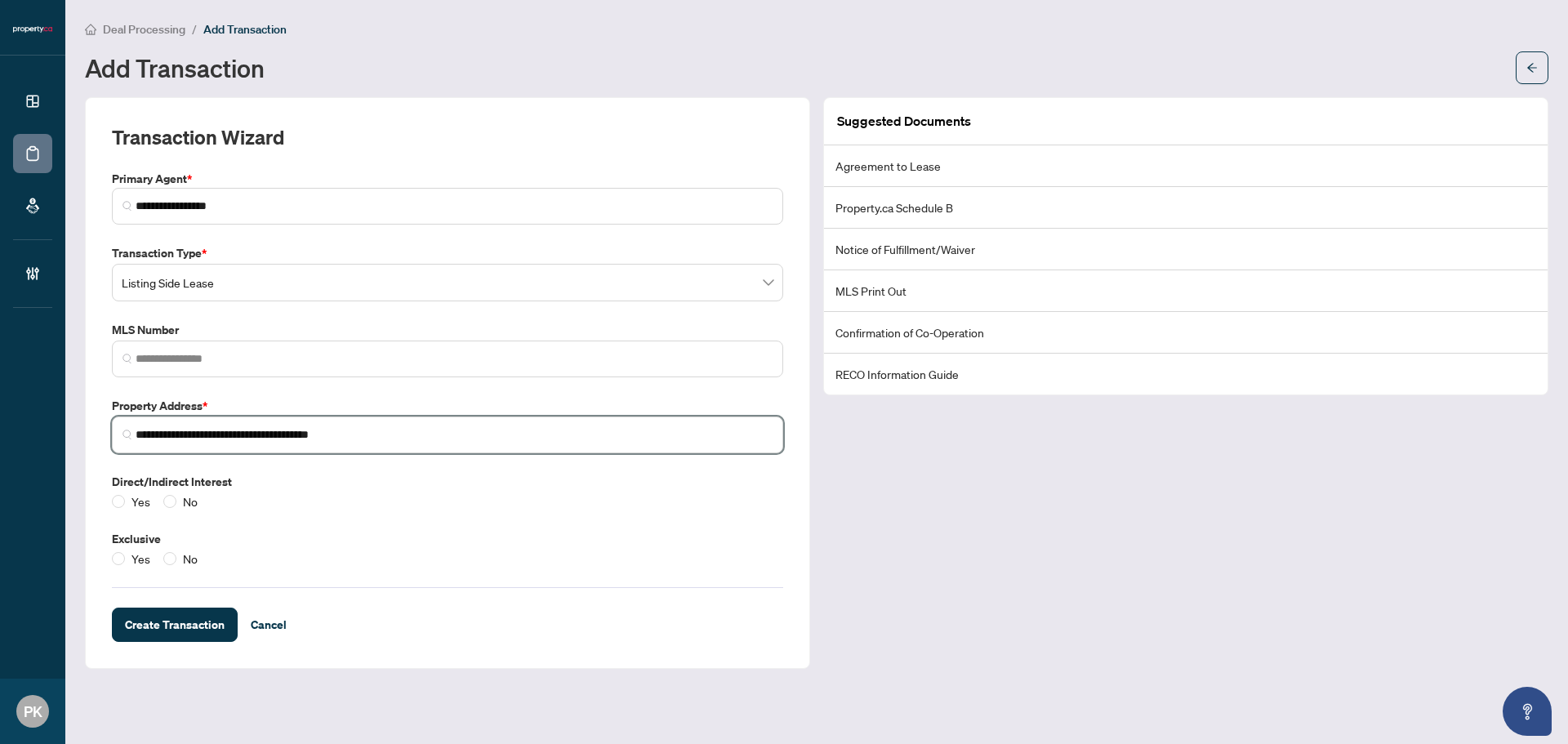click on "**********" at bounding box center (454, 434) 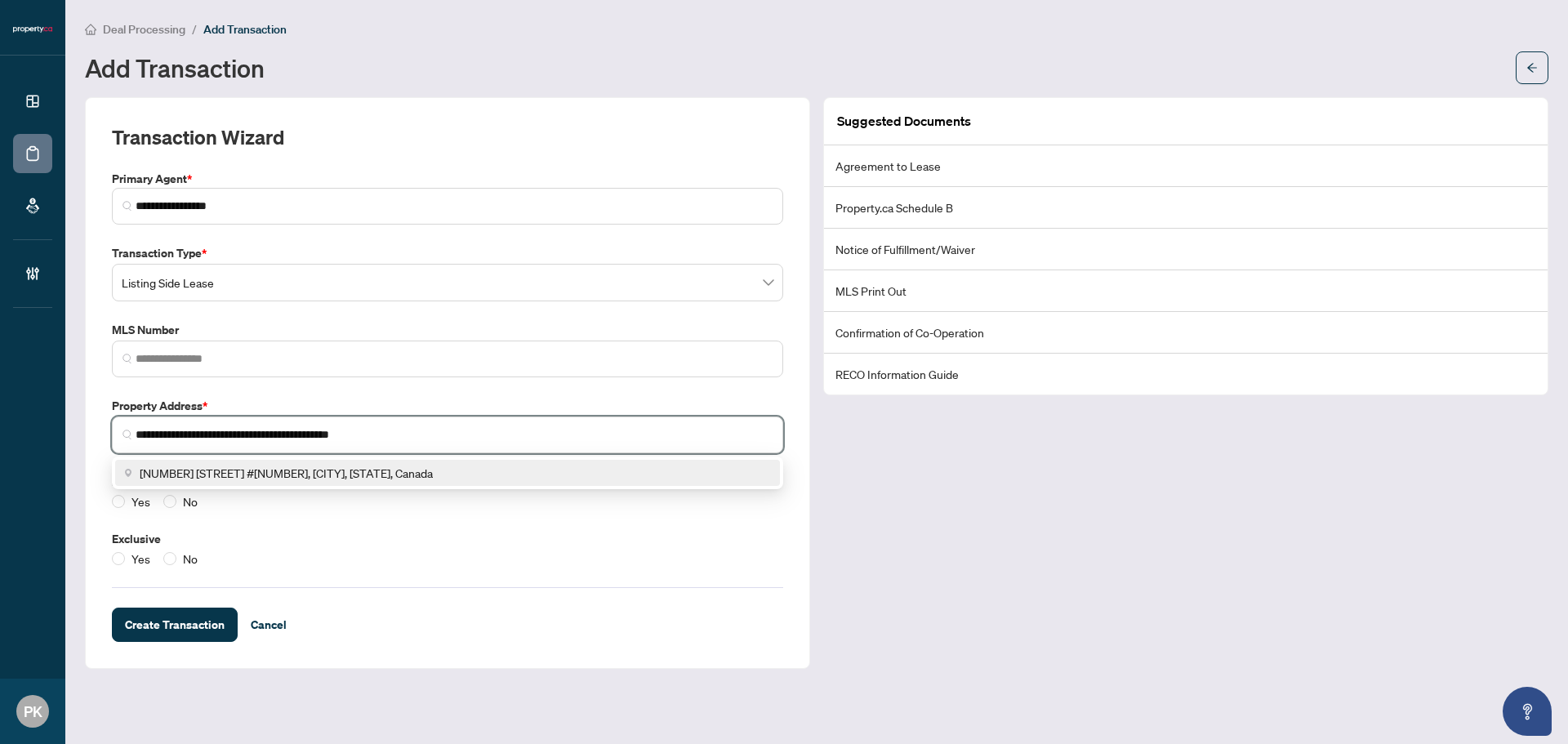 click on "[NUMBER] [STREET] #[NUMBER], [CITY], [STATE], Canada" at bounding box center [448, 473] 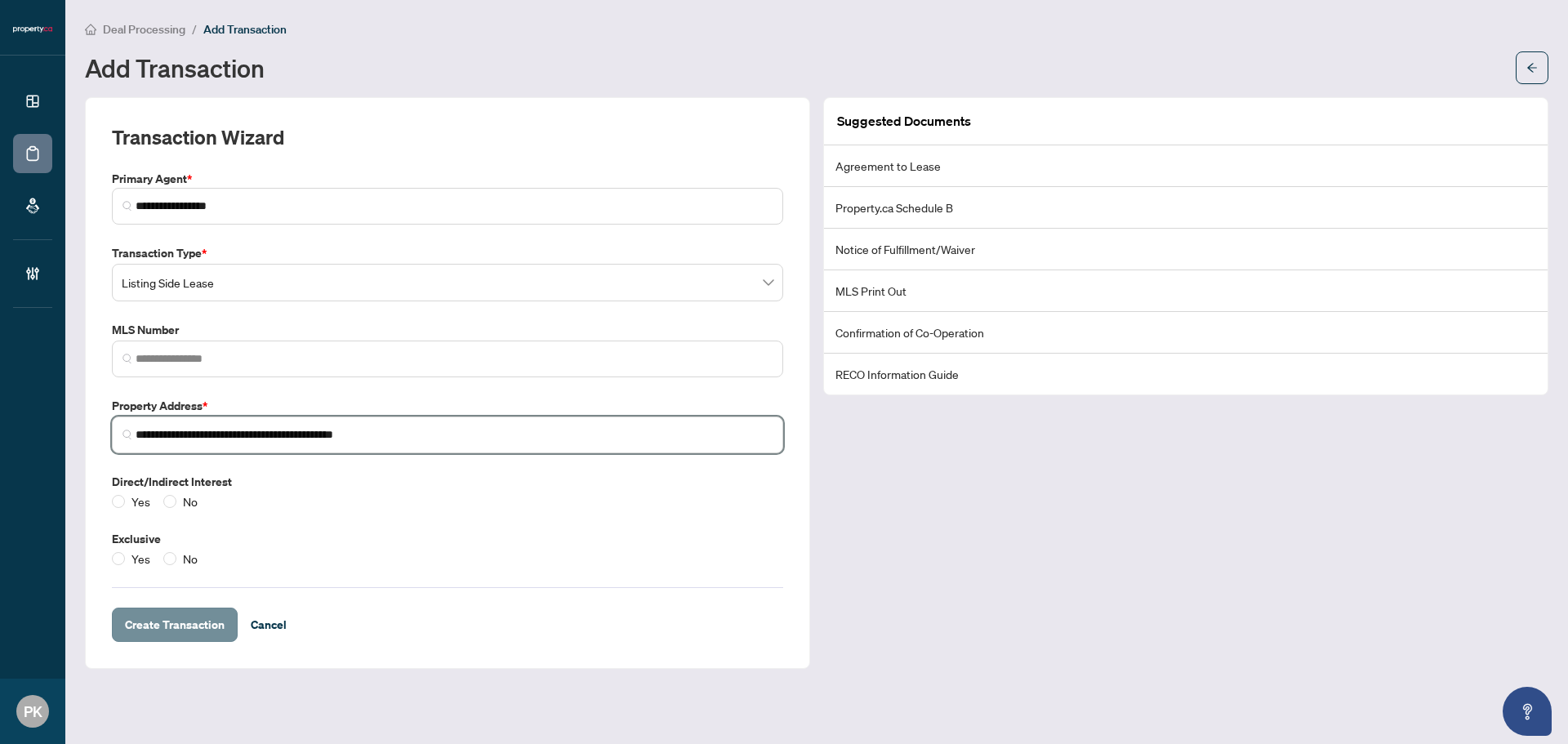 type on "**********" 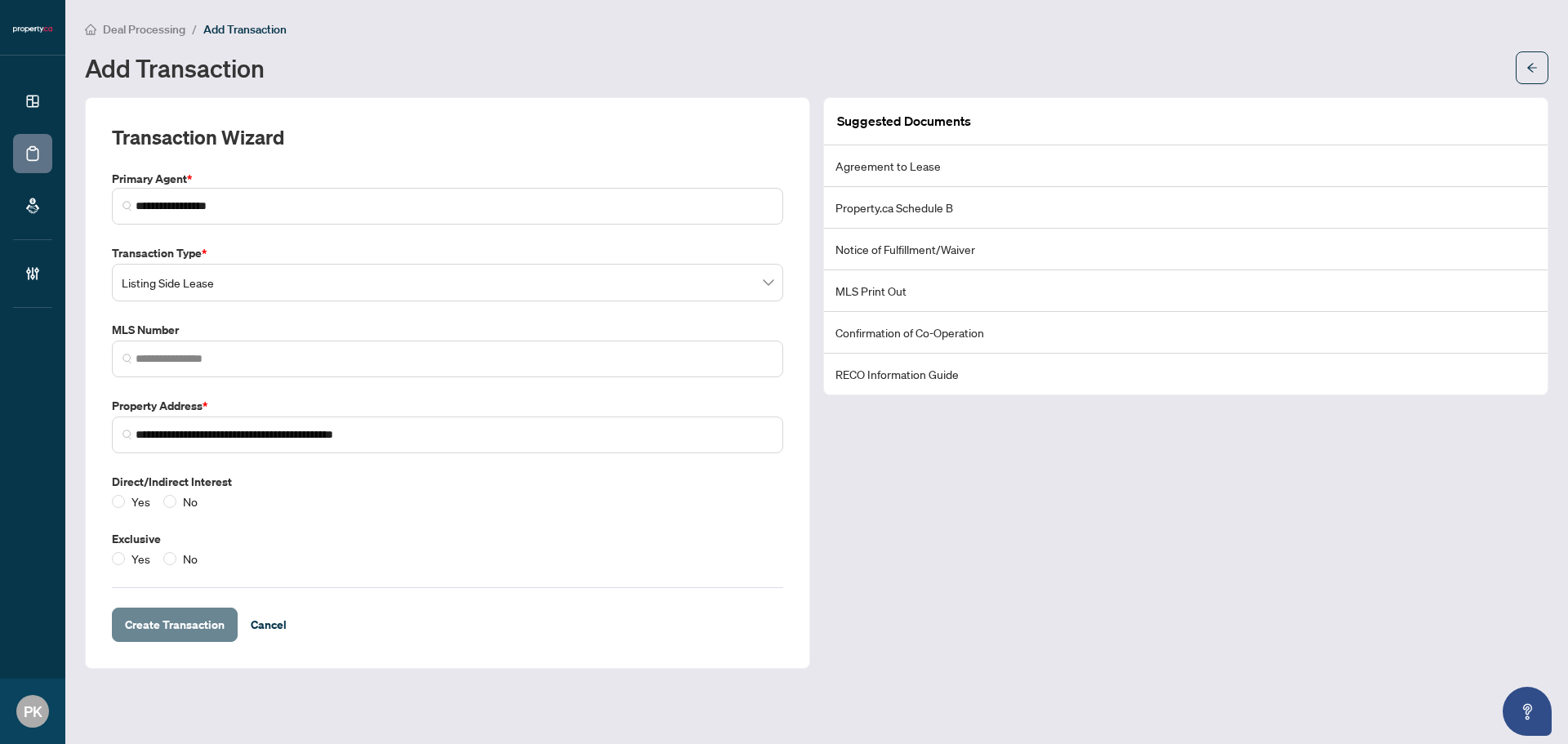 click on "Create Transaction" at bounding box center [175, 625] 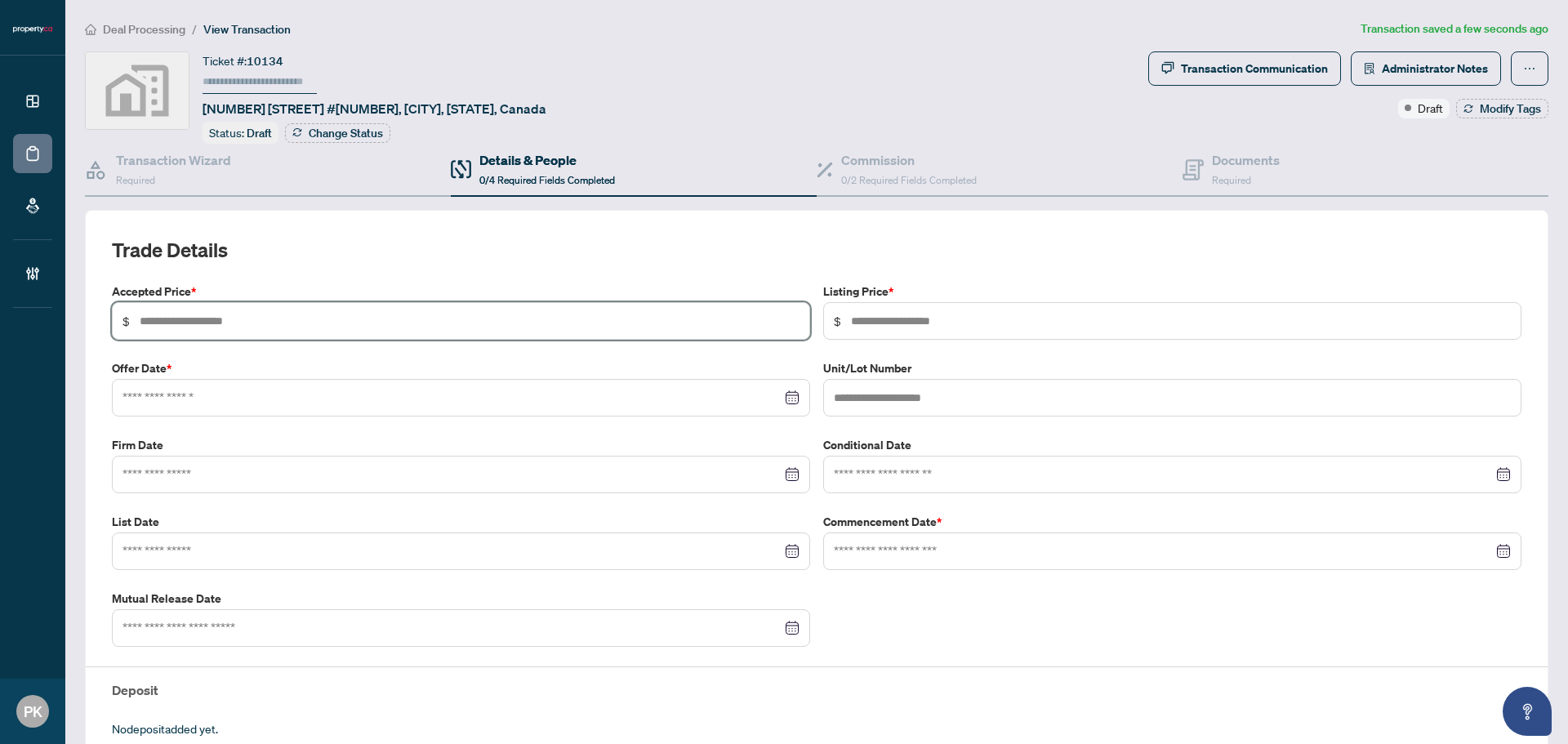 click at bounding box center (470, 321) 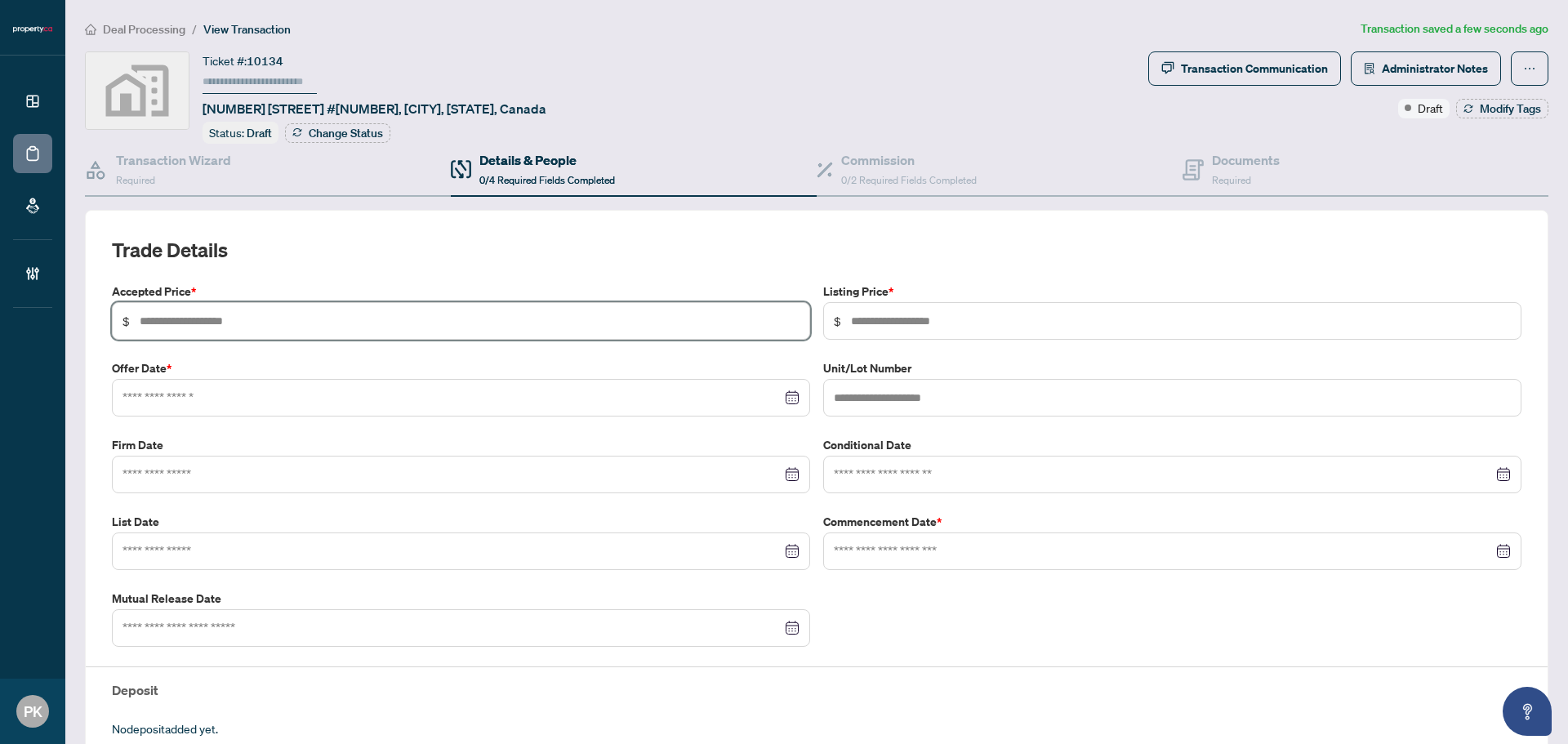 click at bounding box center (470, 321) 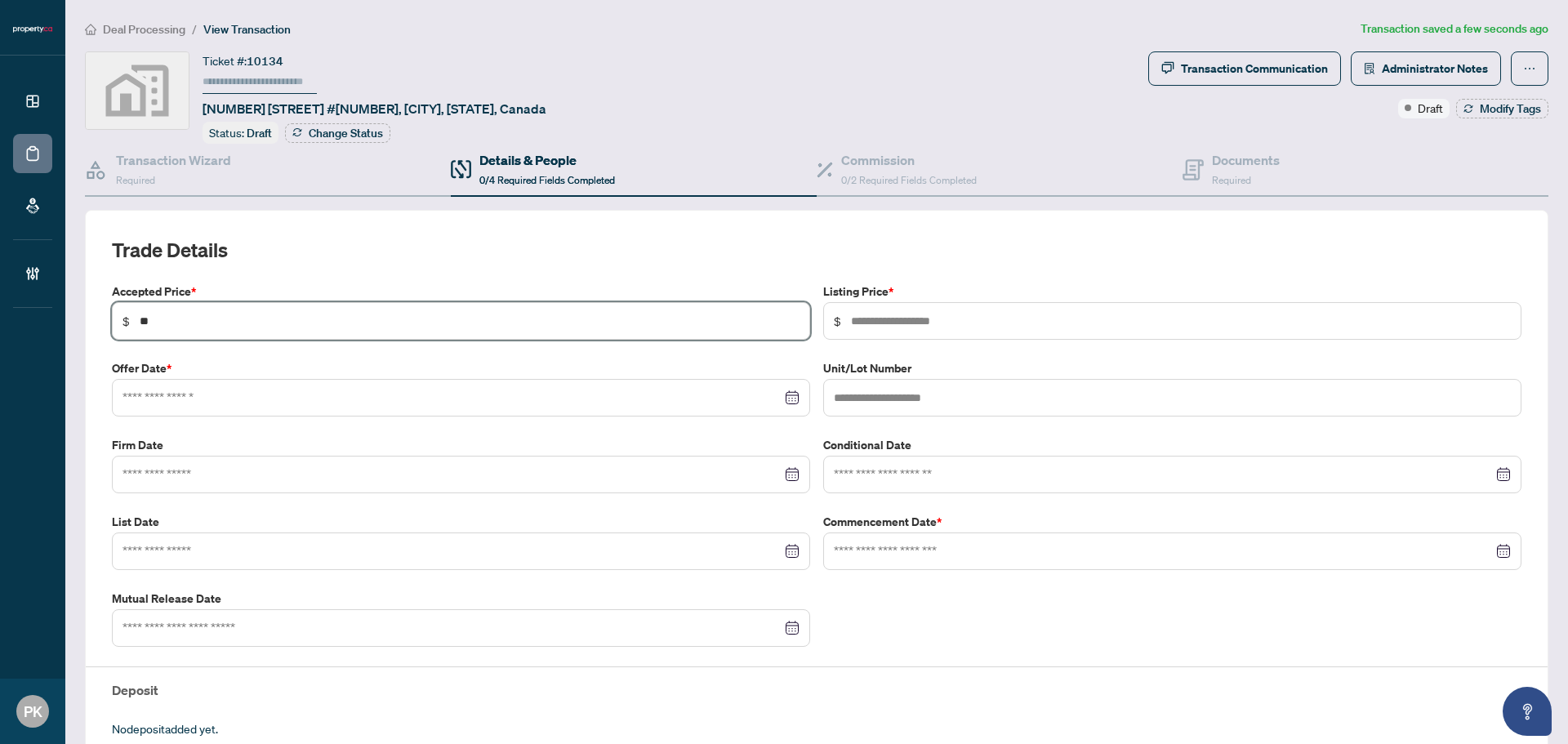 type on "*" 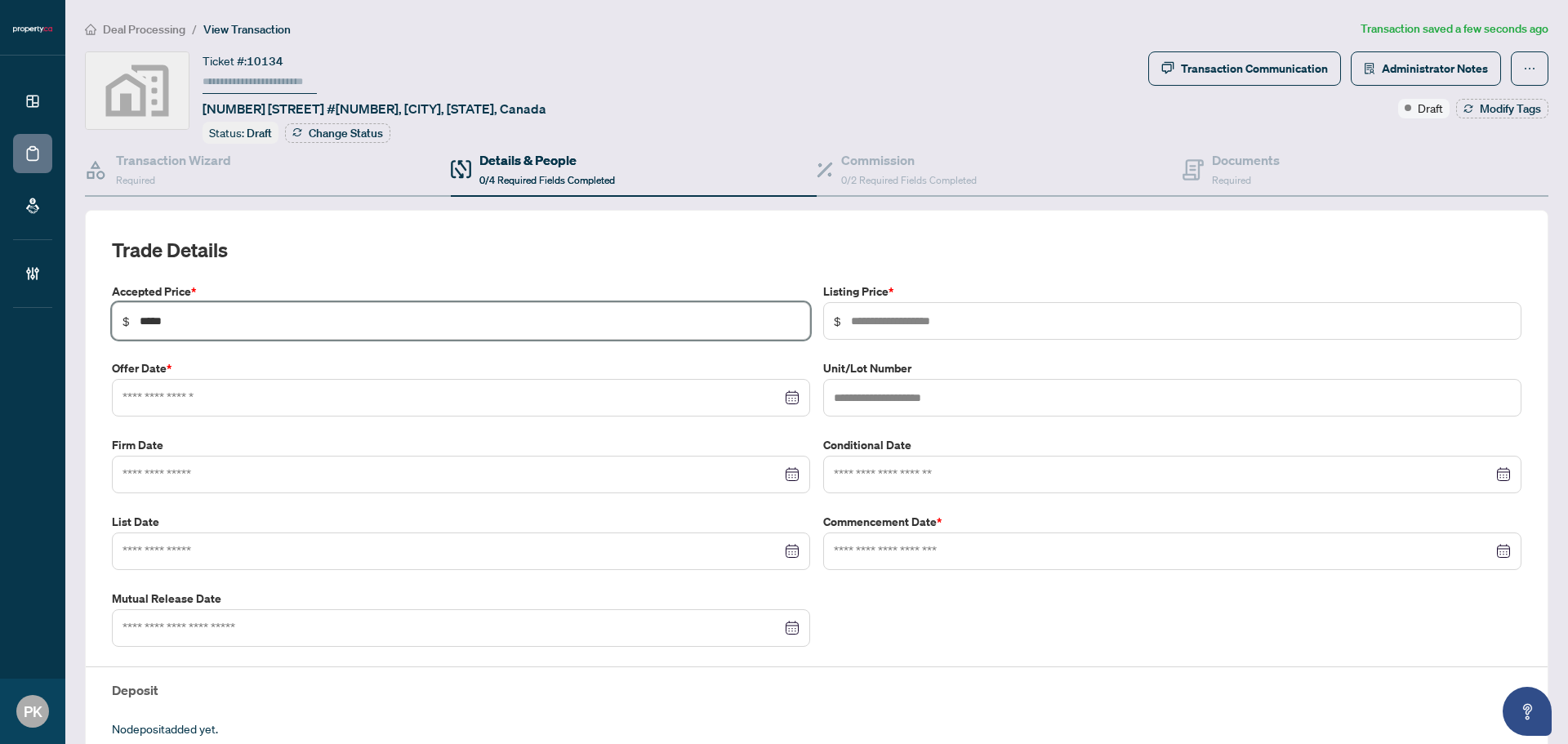 type on "*****" 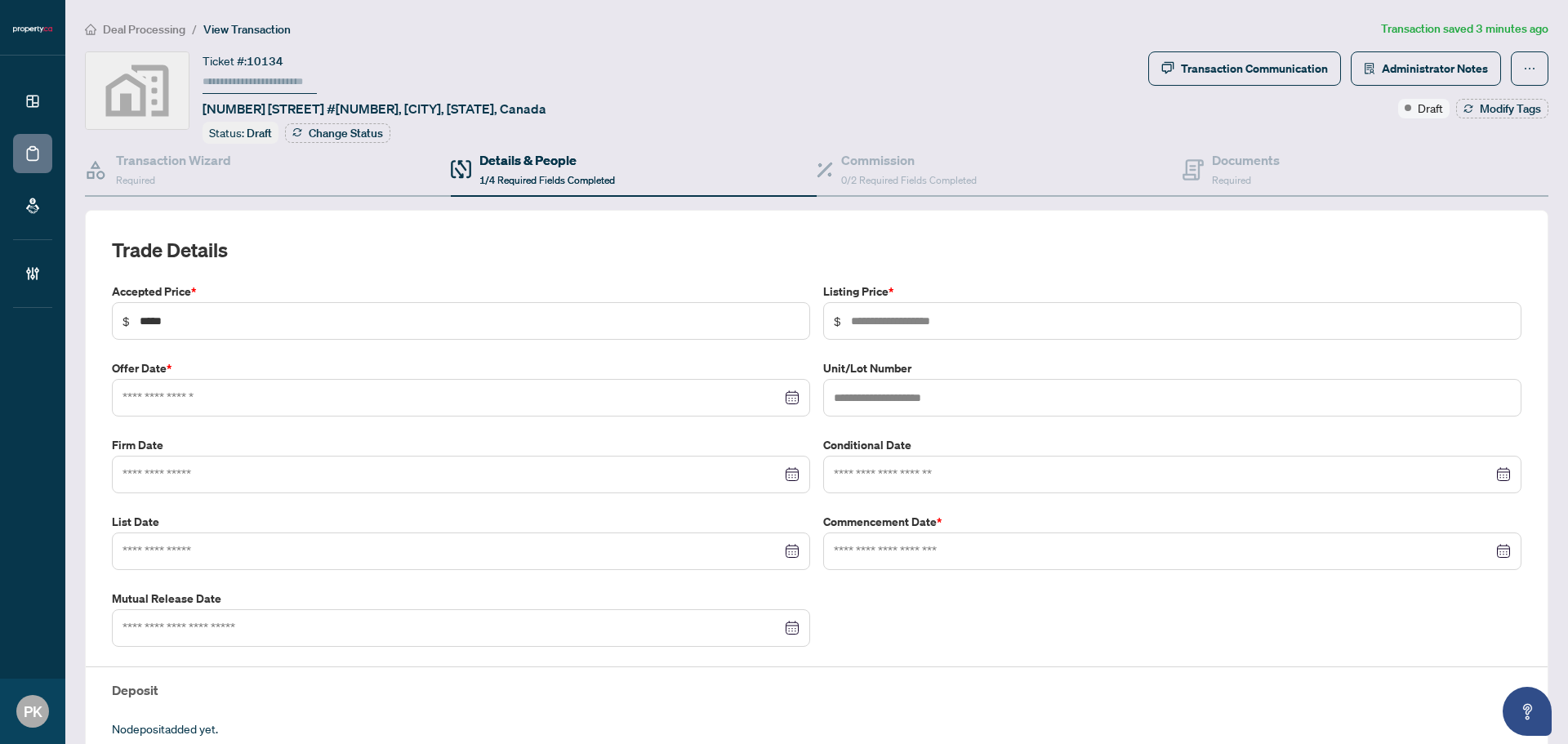click on "$" at bounding box center (1172, 321) 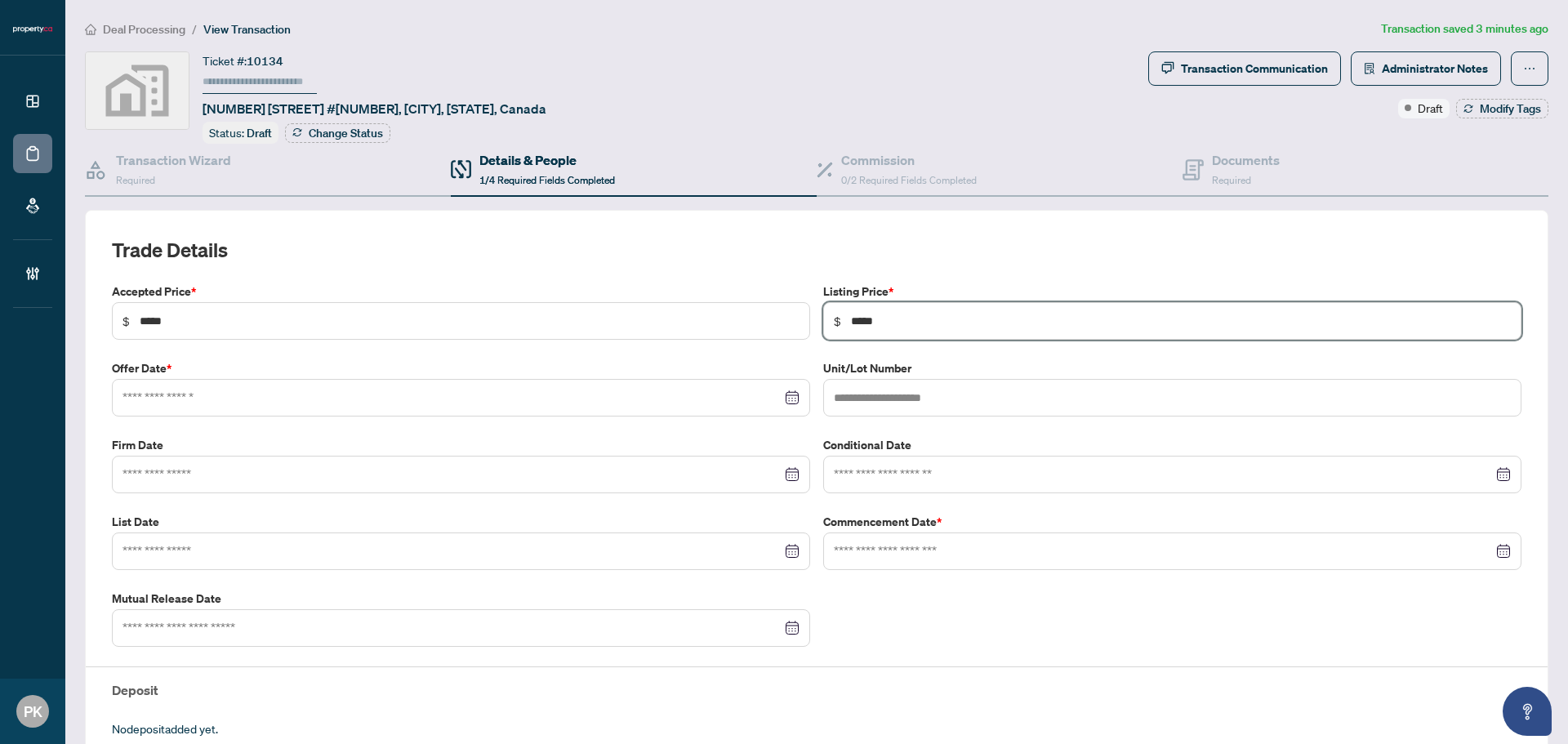 click at bounding box center (461, 398) 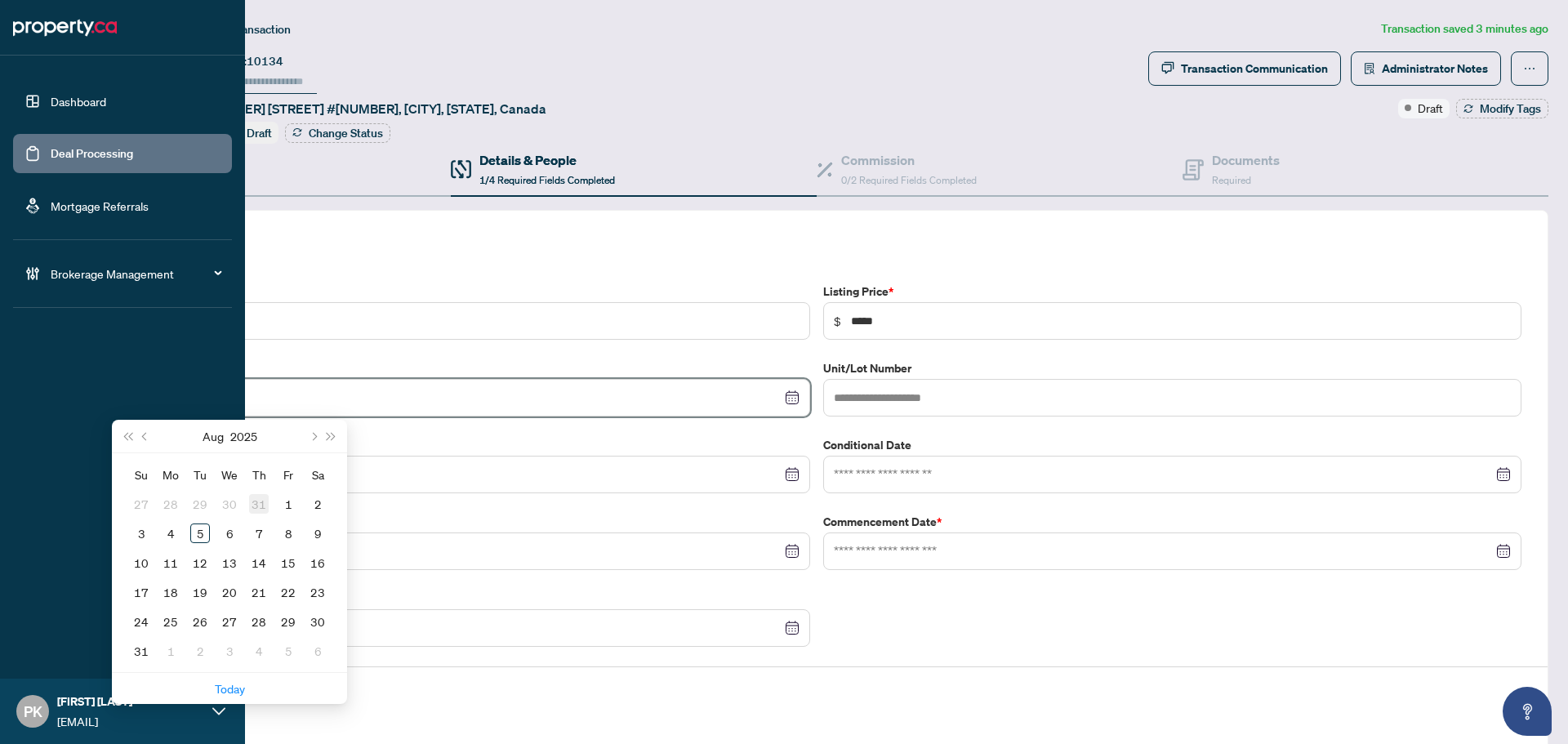 type on "**********" 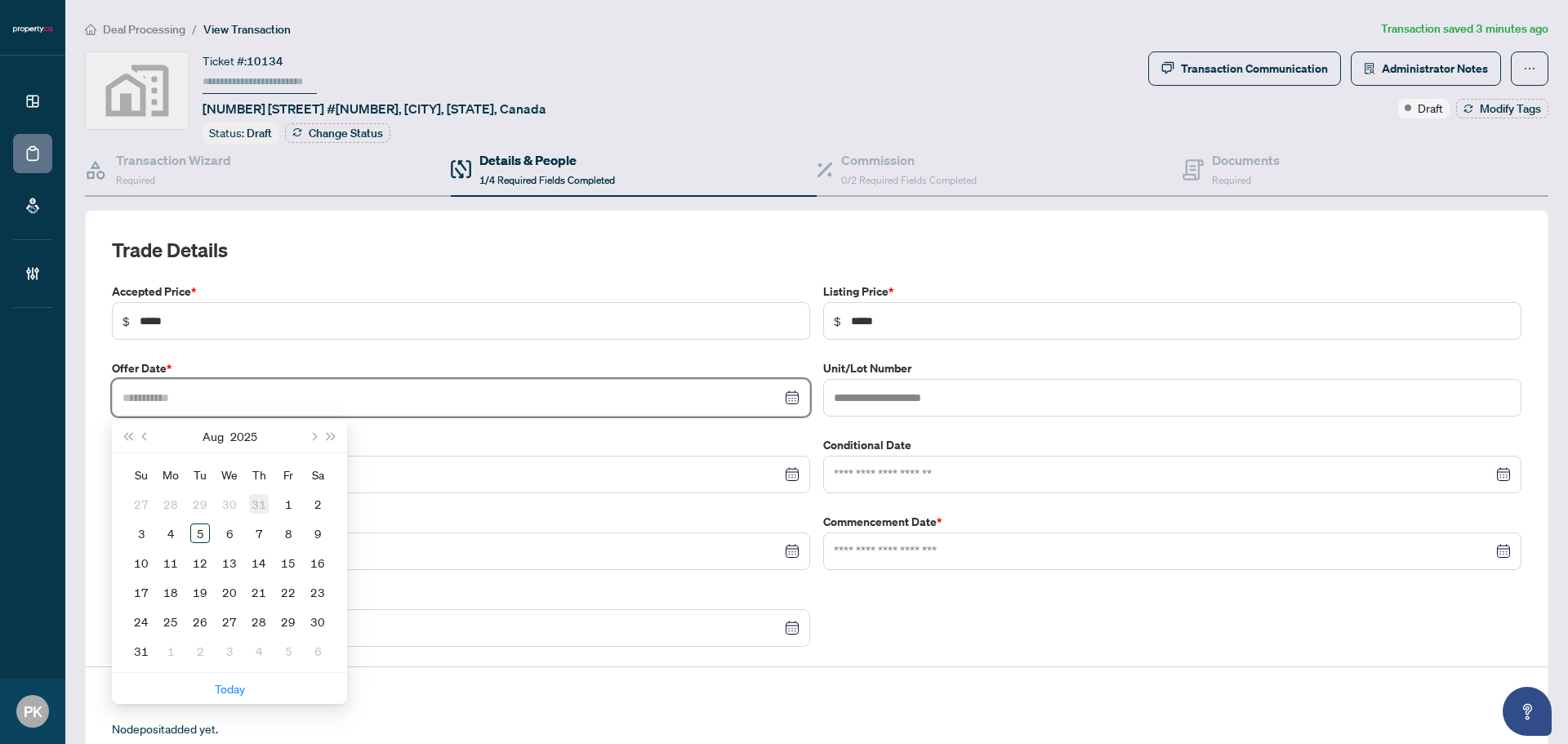 type on "**********" 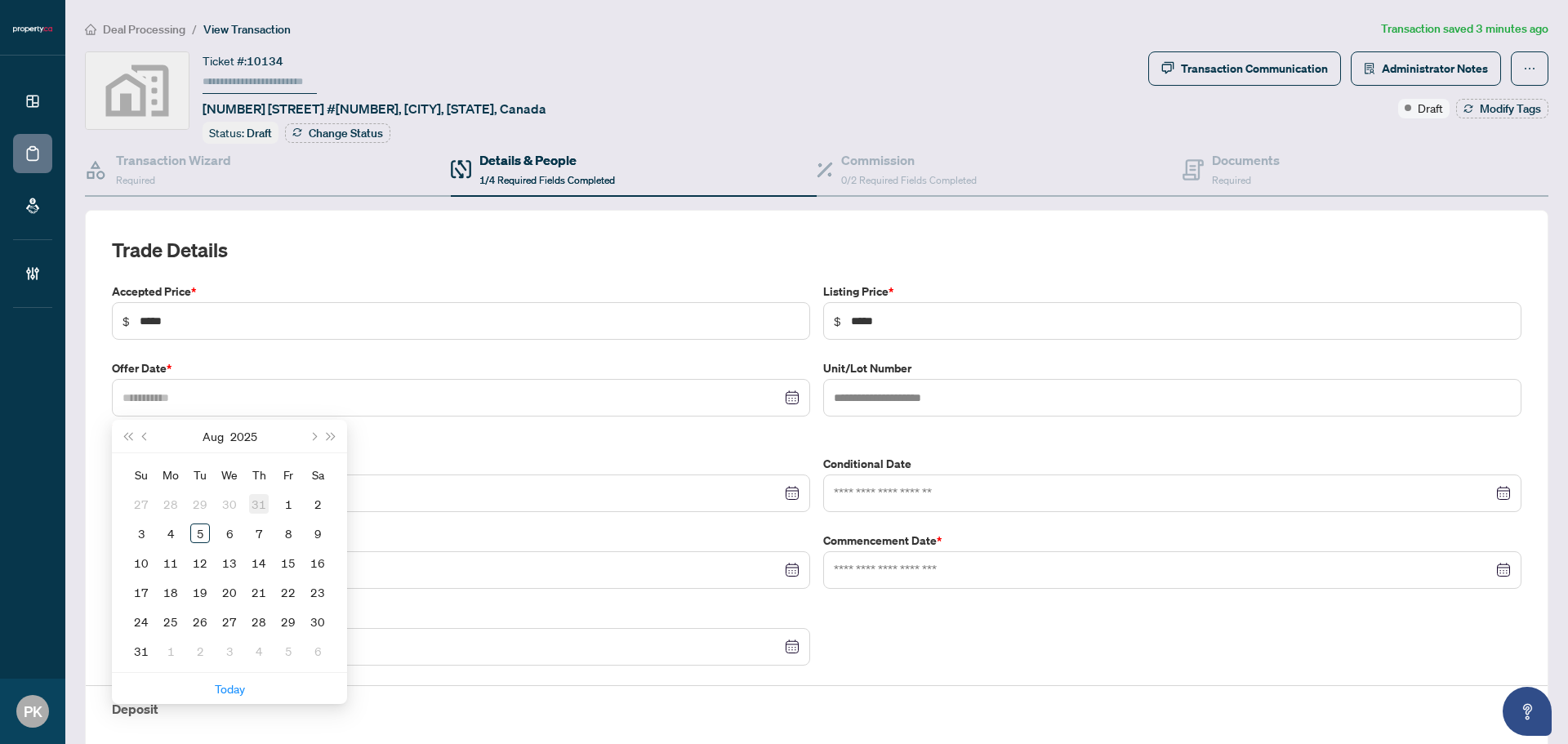 click on "31" at bounding box center (259, 504) 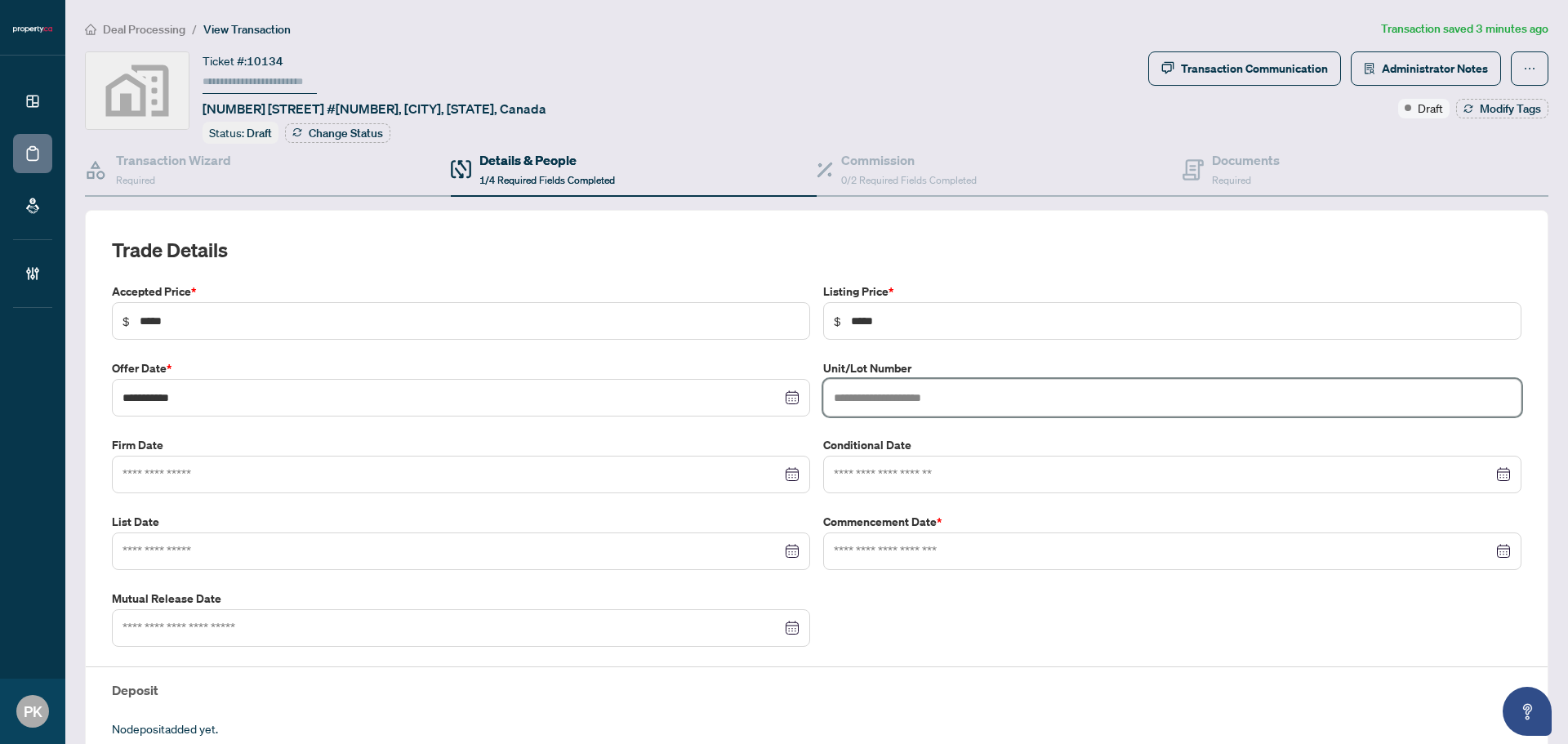 click at bounding box center [1172, 398] 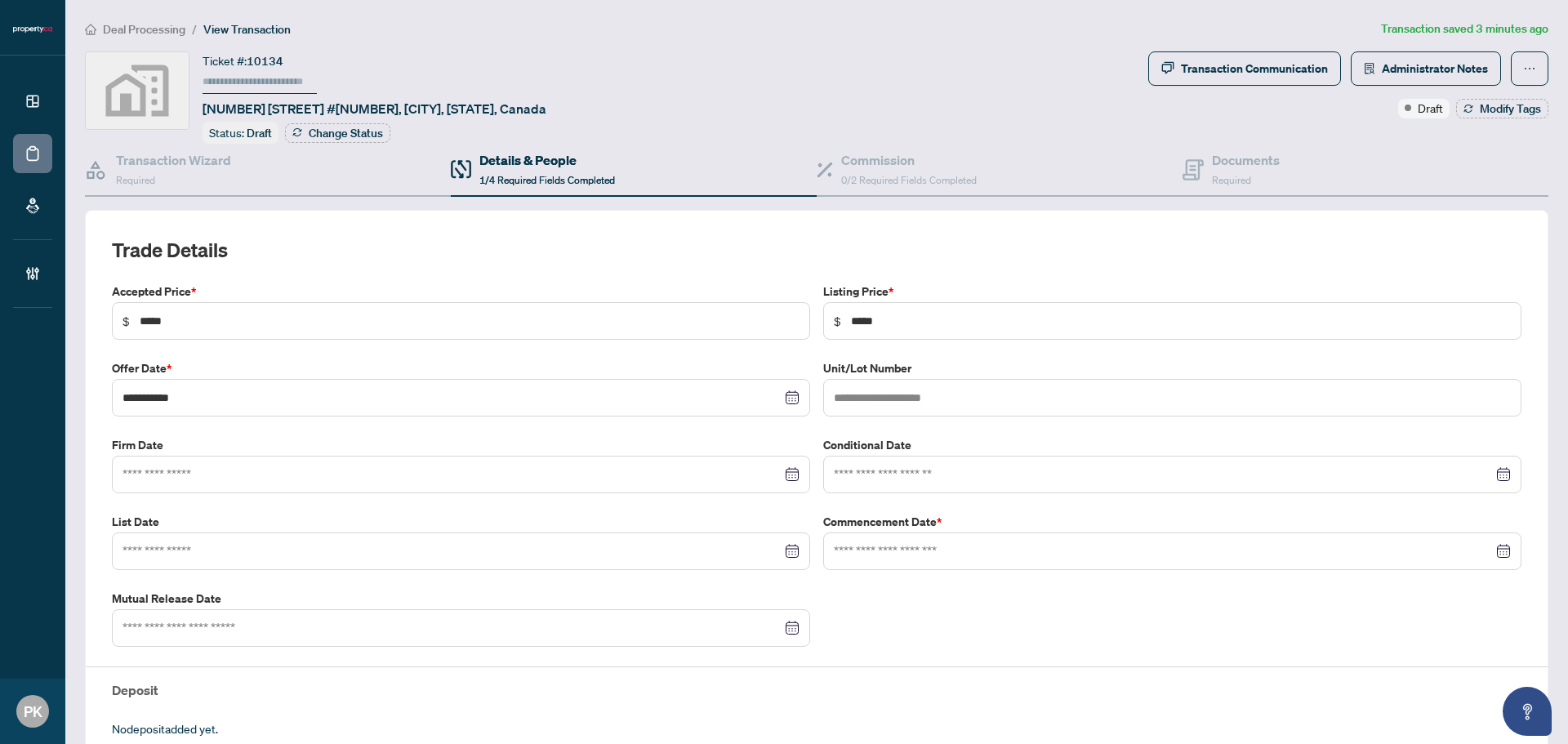 click on "Firm Date" at bounding box center (461, 445) 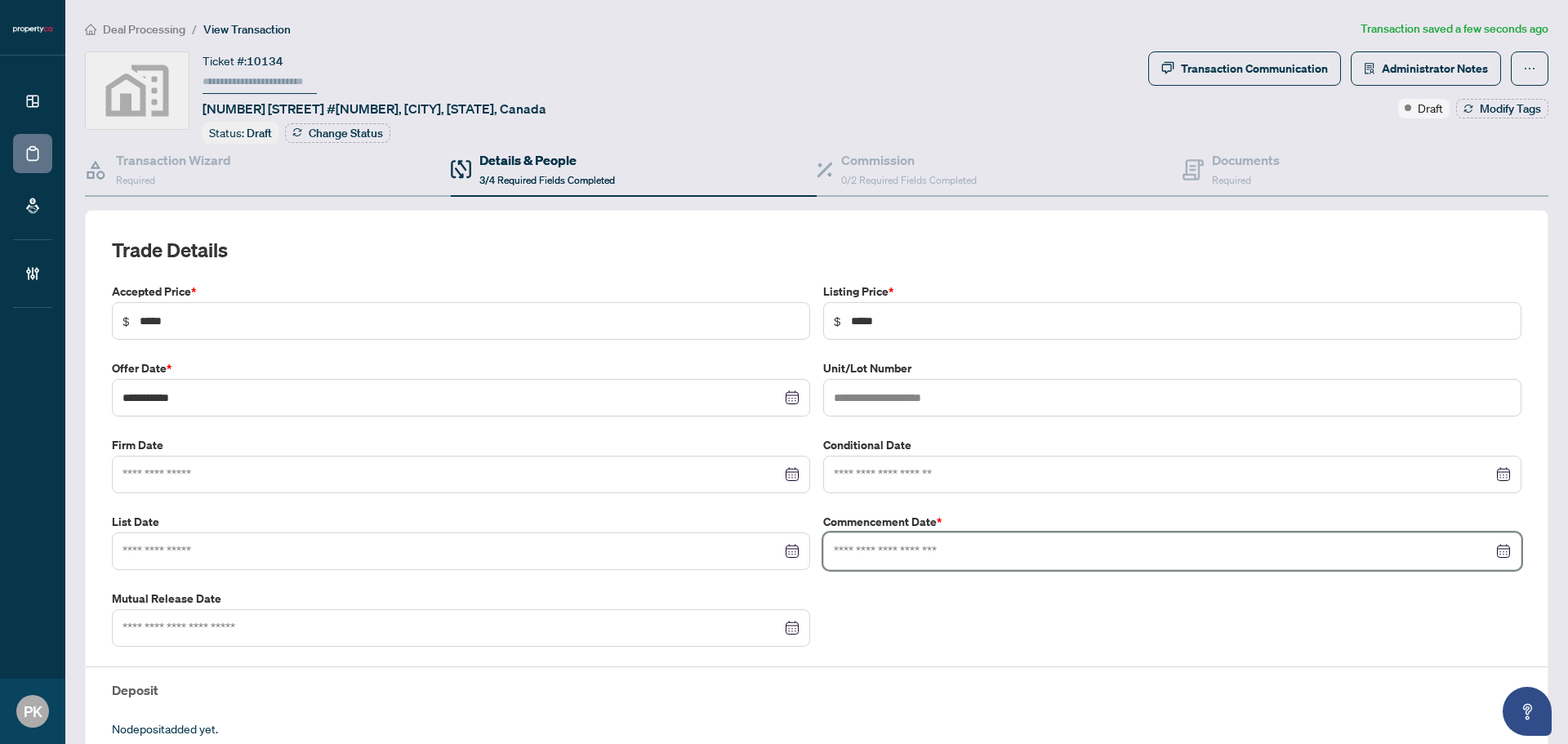 click at bounding box center [1163, 551] 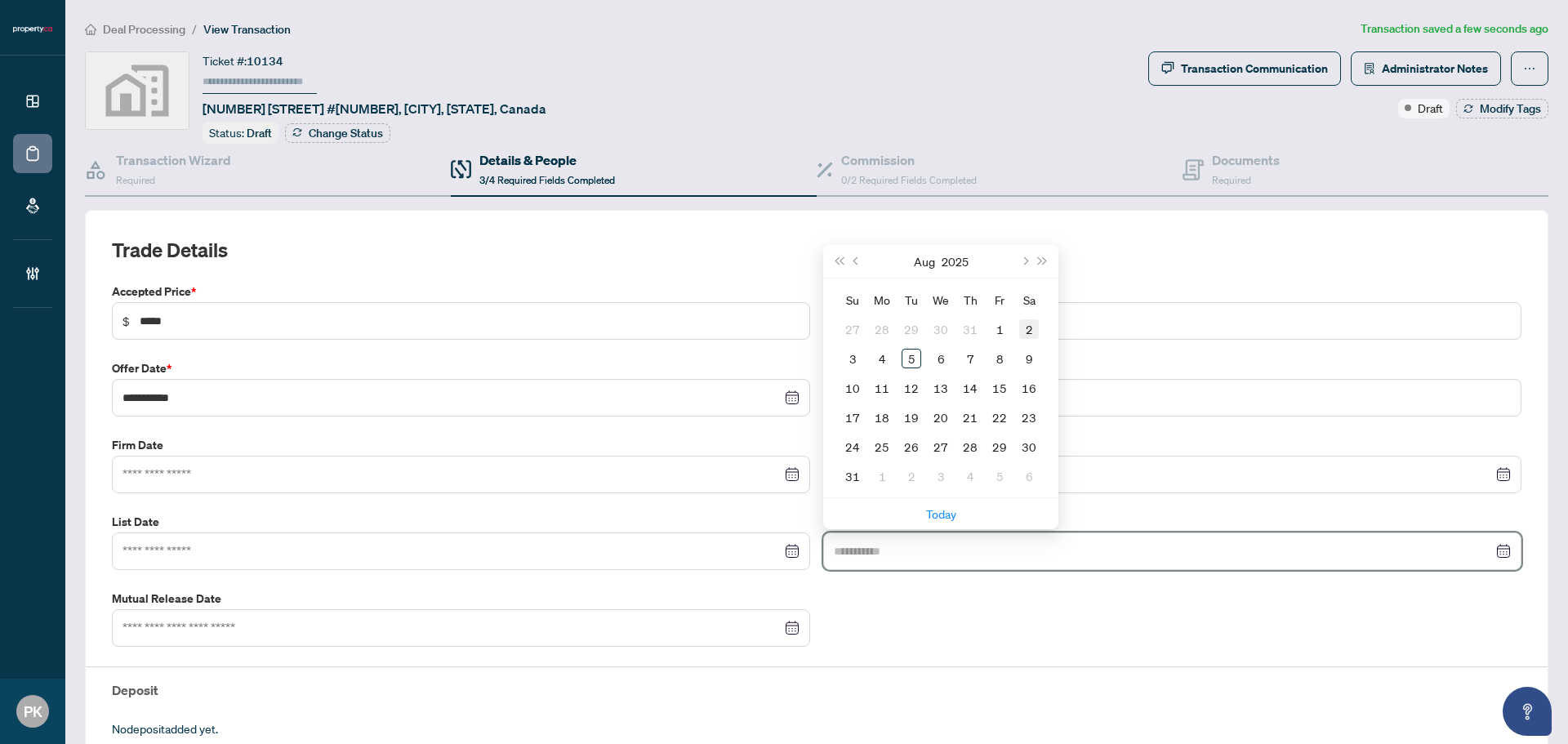 type on "**********" 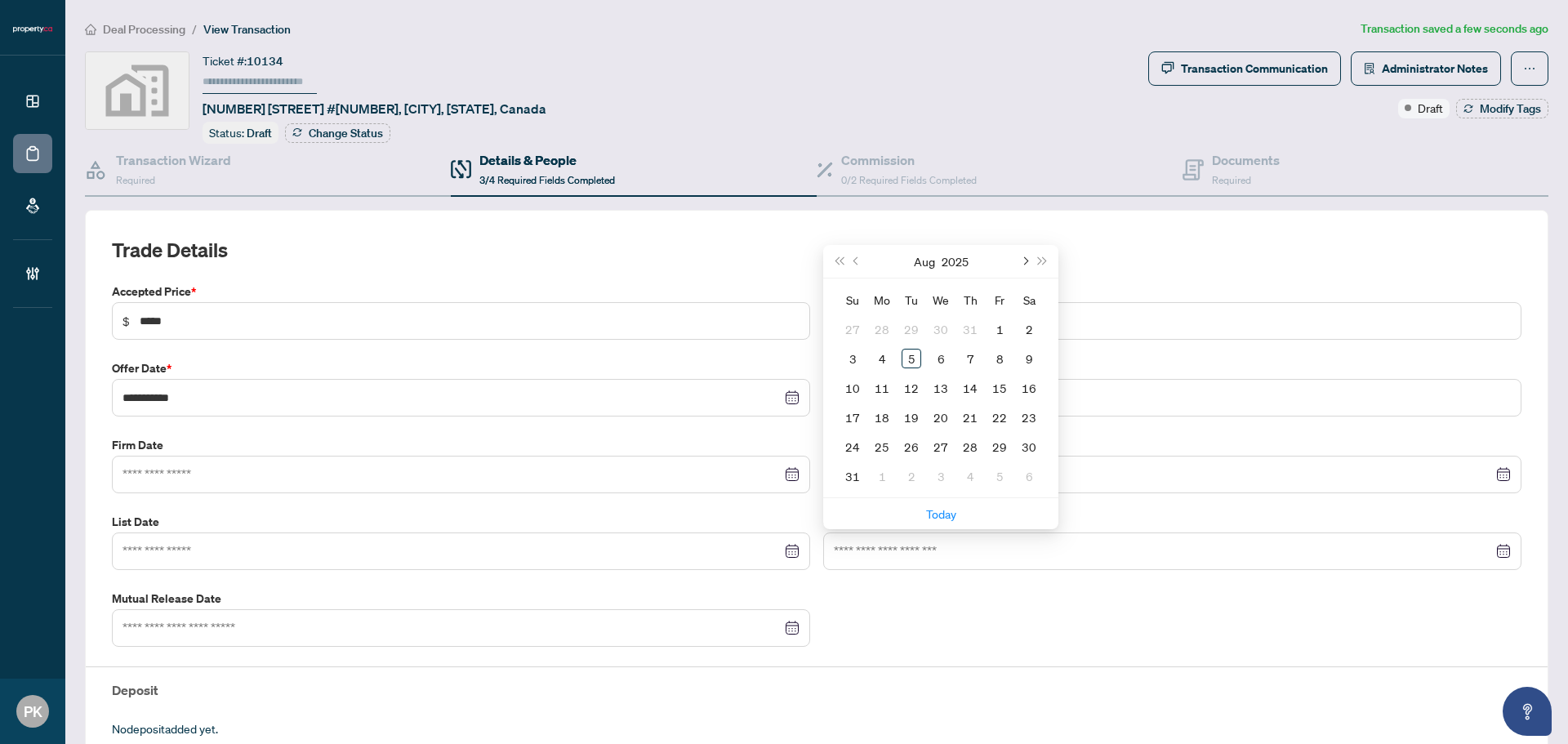 click at bounding box center [1024, 261] 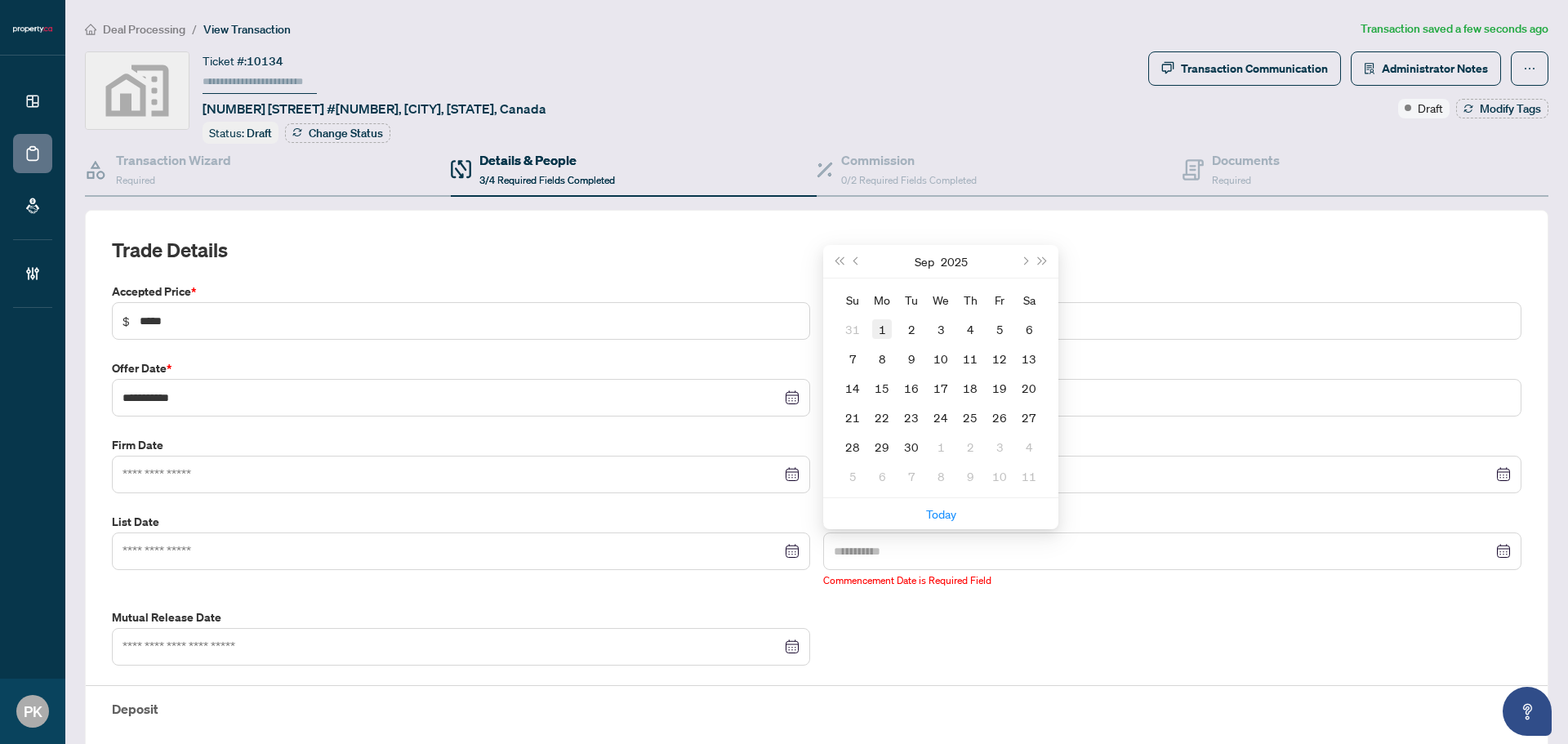 type on "**********" 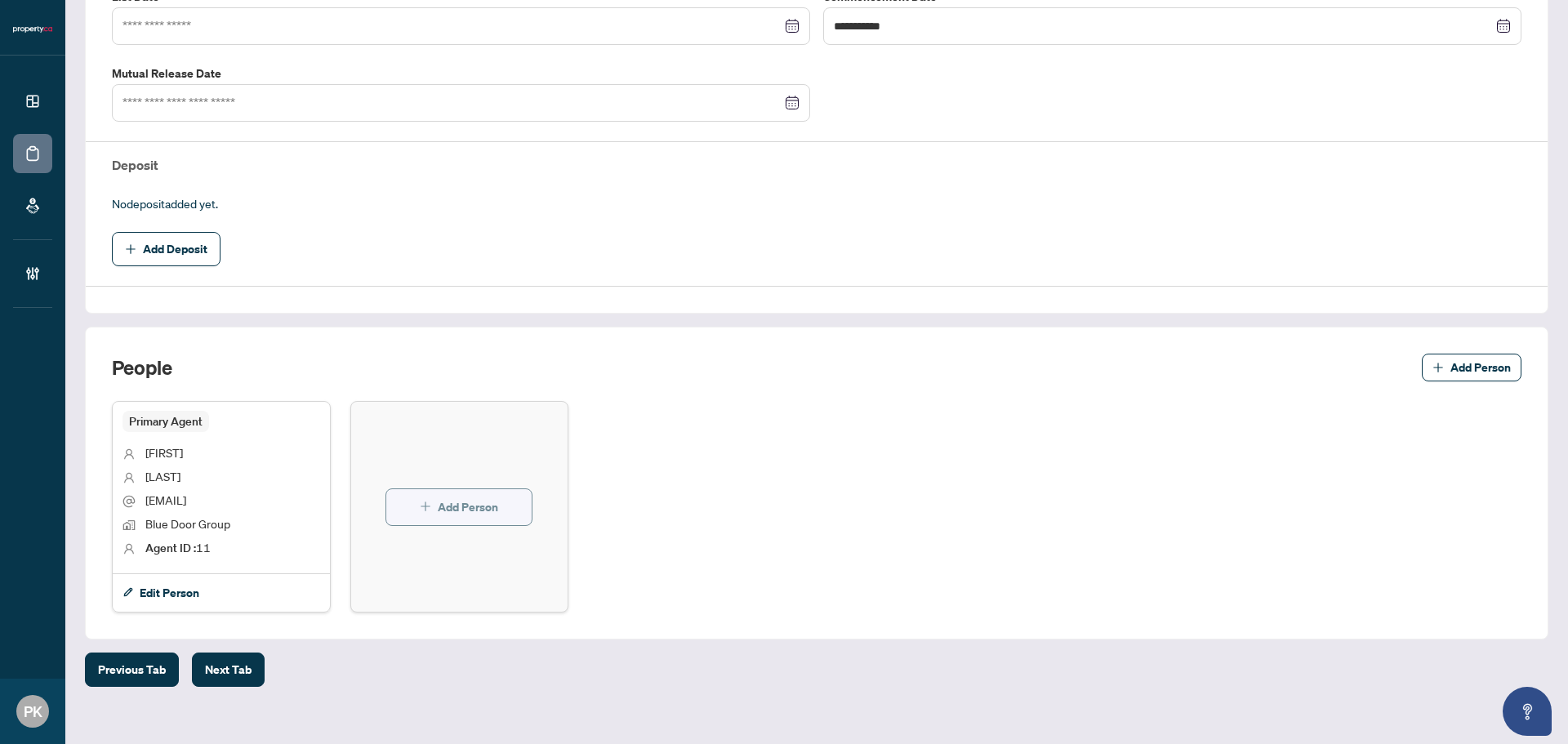 scroll, scrollTop: 541, scrollLeft: 0, axis: vertical 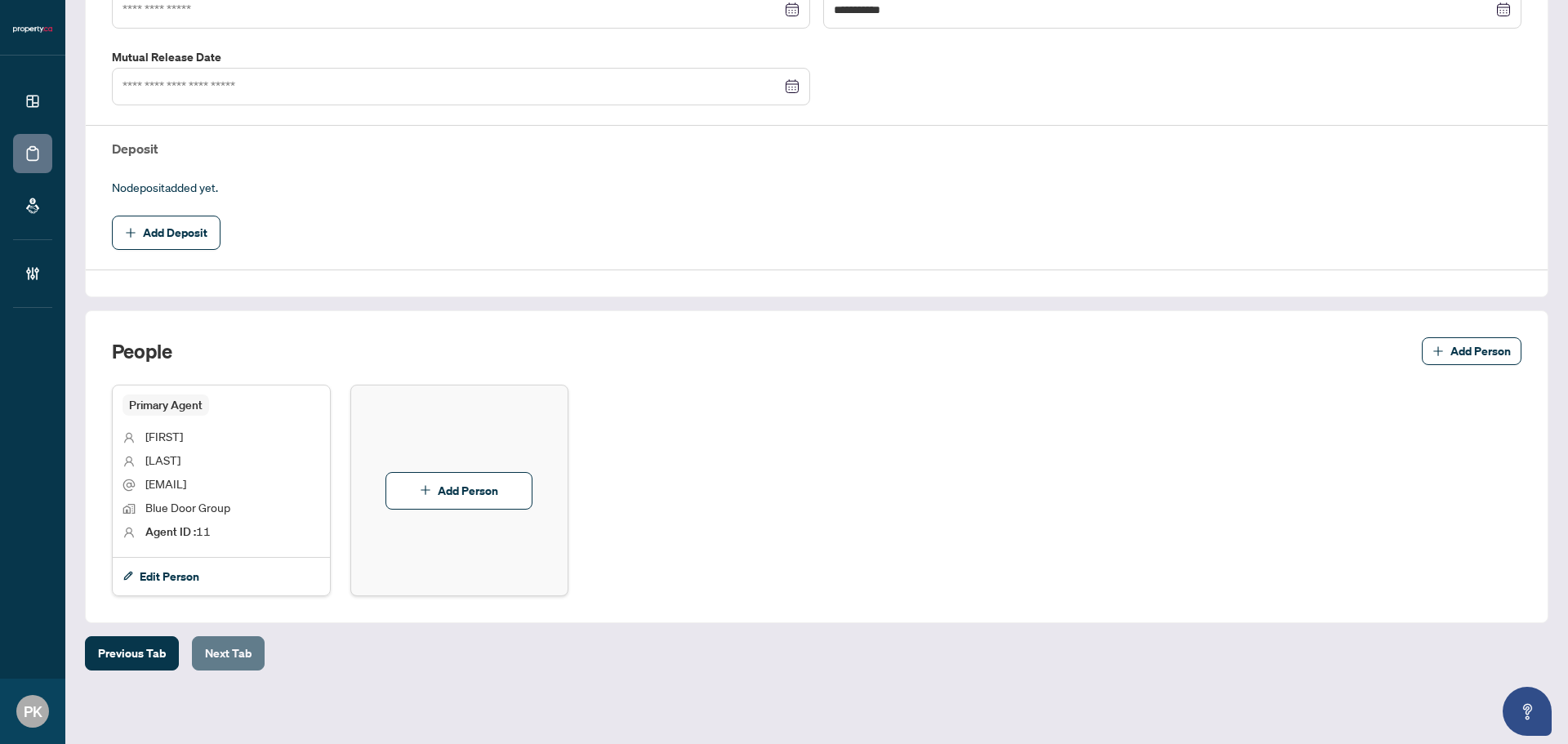 click on "Next Tab" at bounding box center [228, 653] 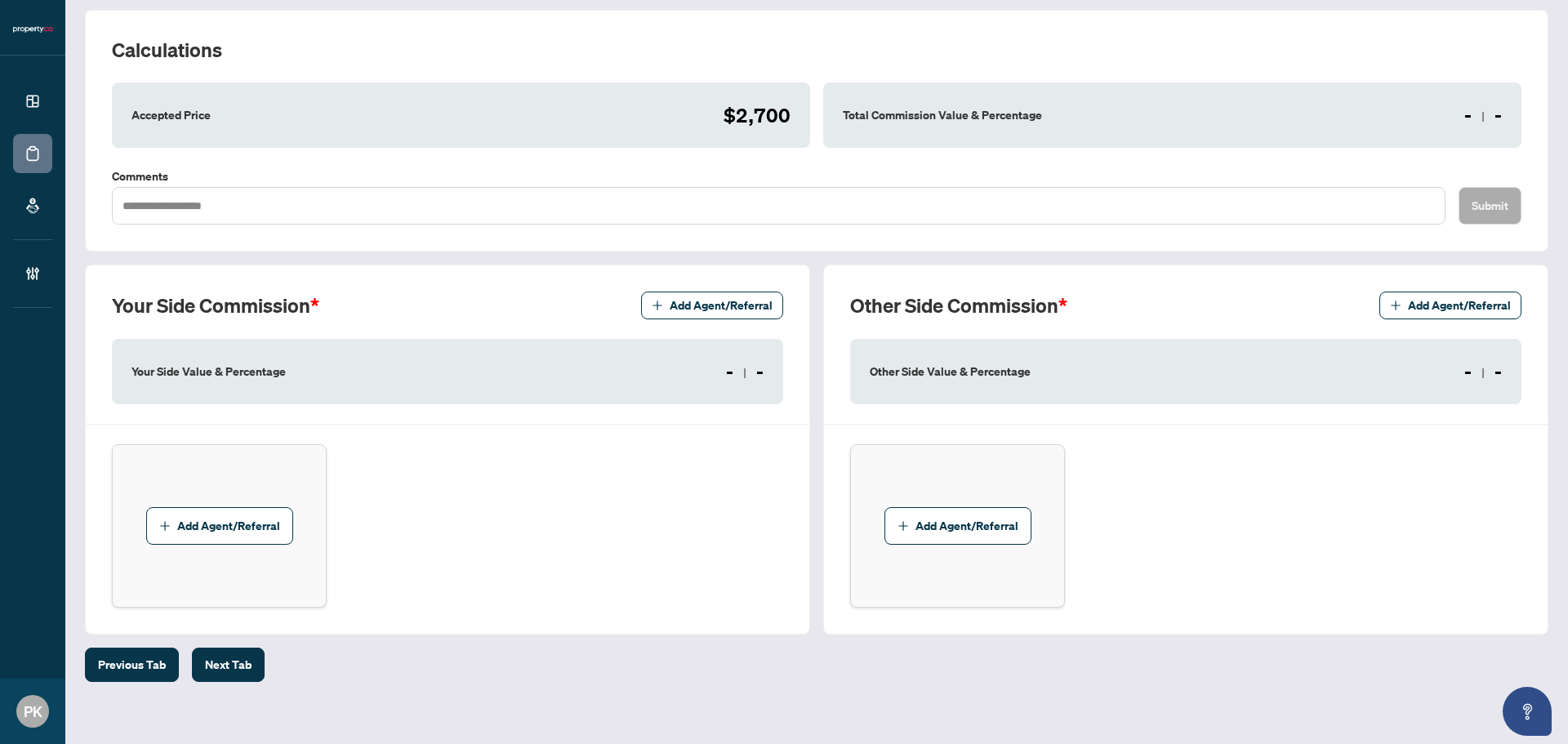 scroll, scrollTop: 212, scrollLeft: 0, axis: vertical 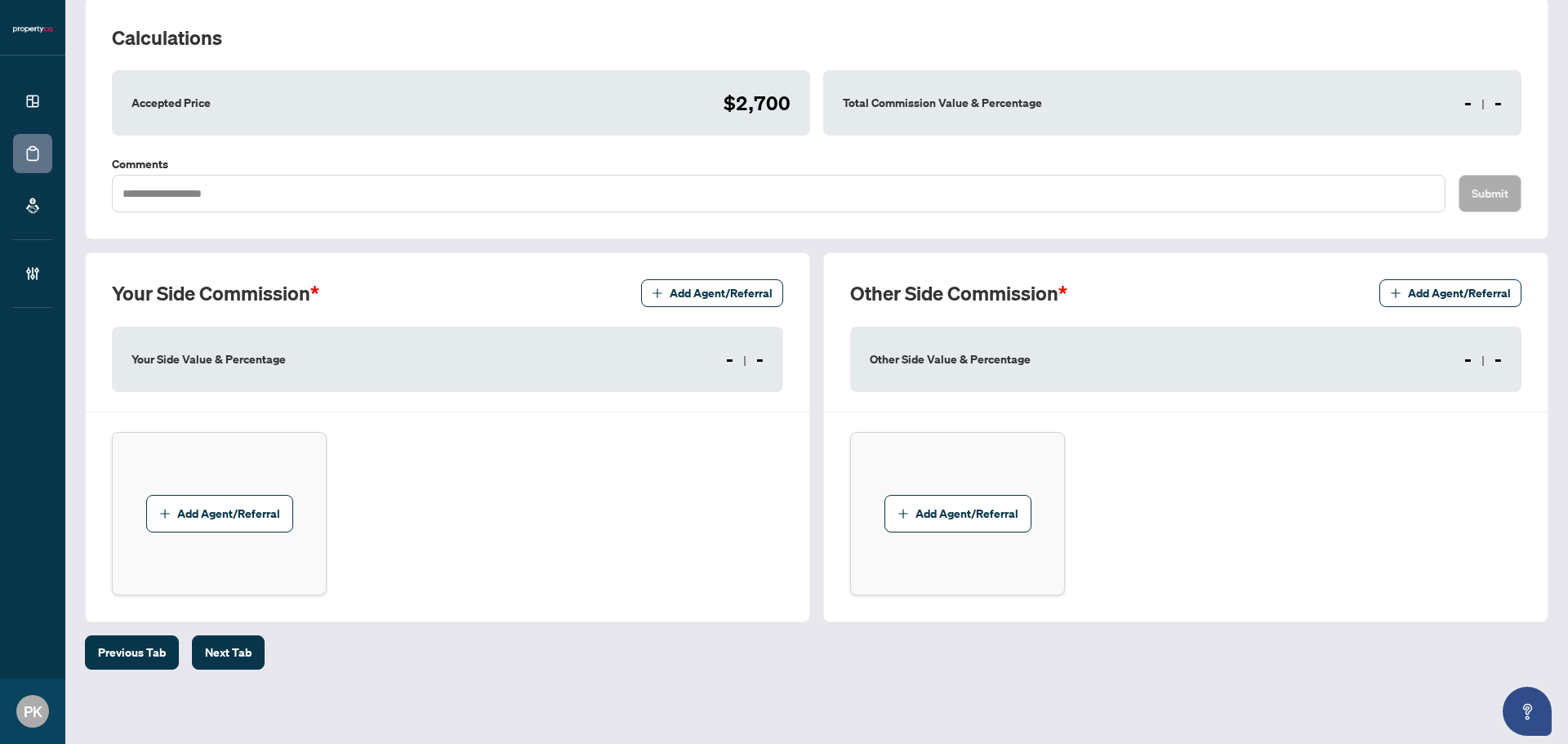 click on "Other Side Value & Percentage" at bounding box center [950, 359] 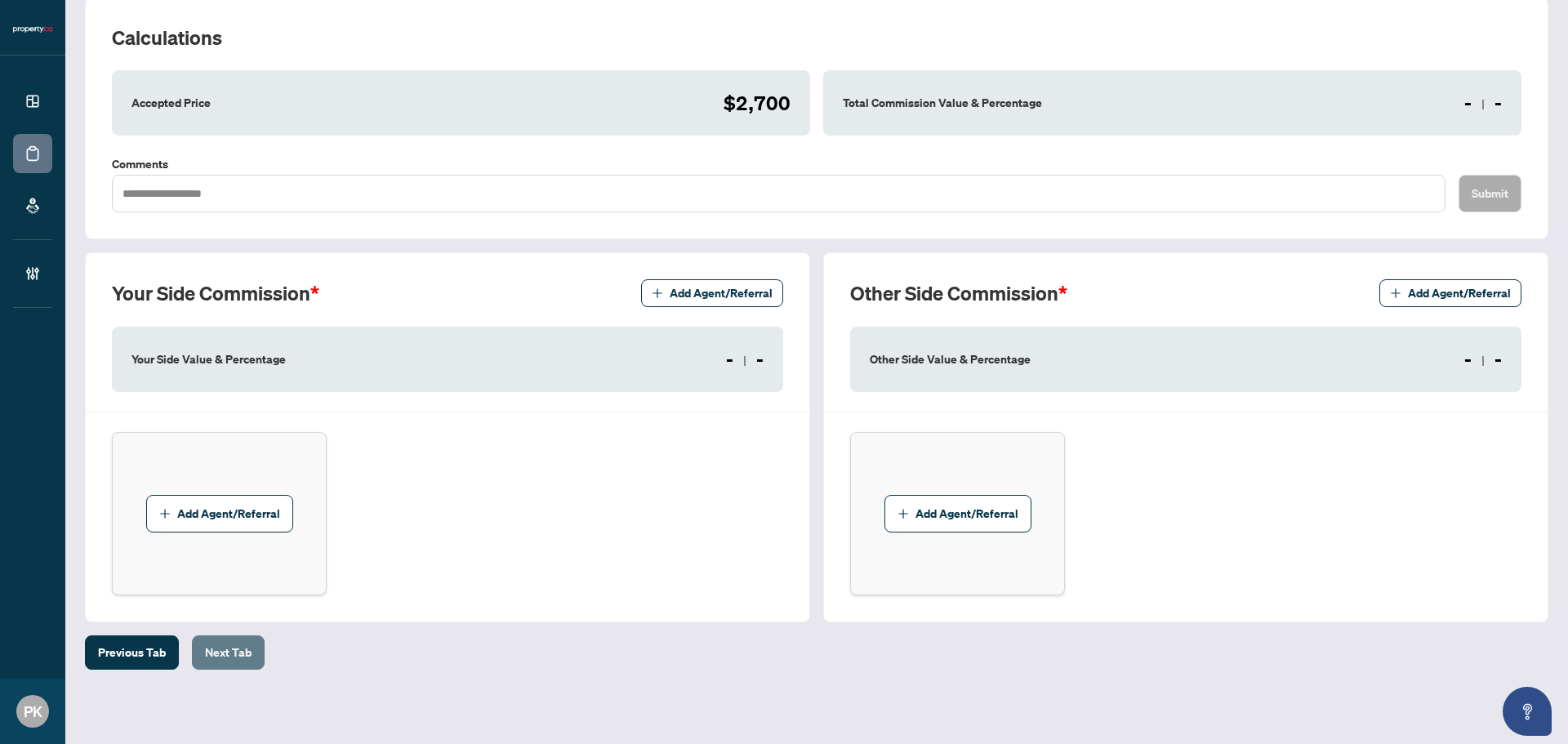 click on "Next Tab" at bounding box center (228, 653) 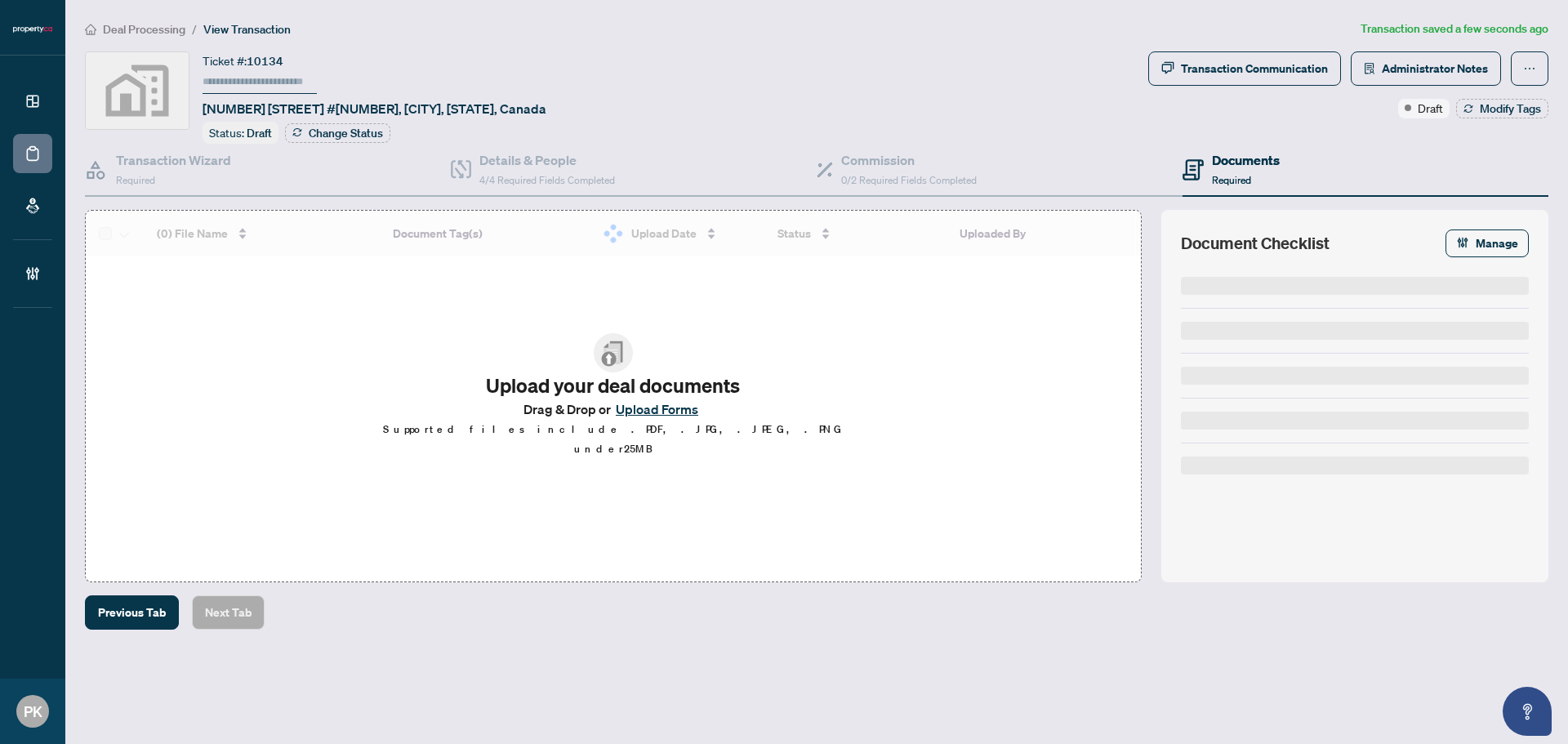 scroll, scrollTop: 0, scrollLeft: 0, axis: both 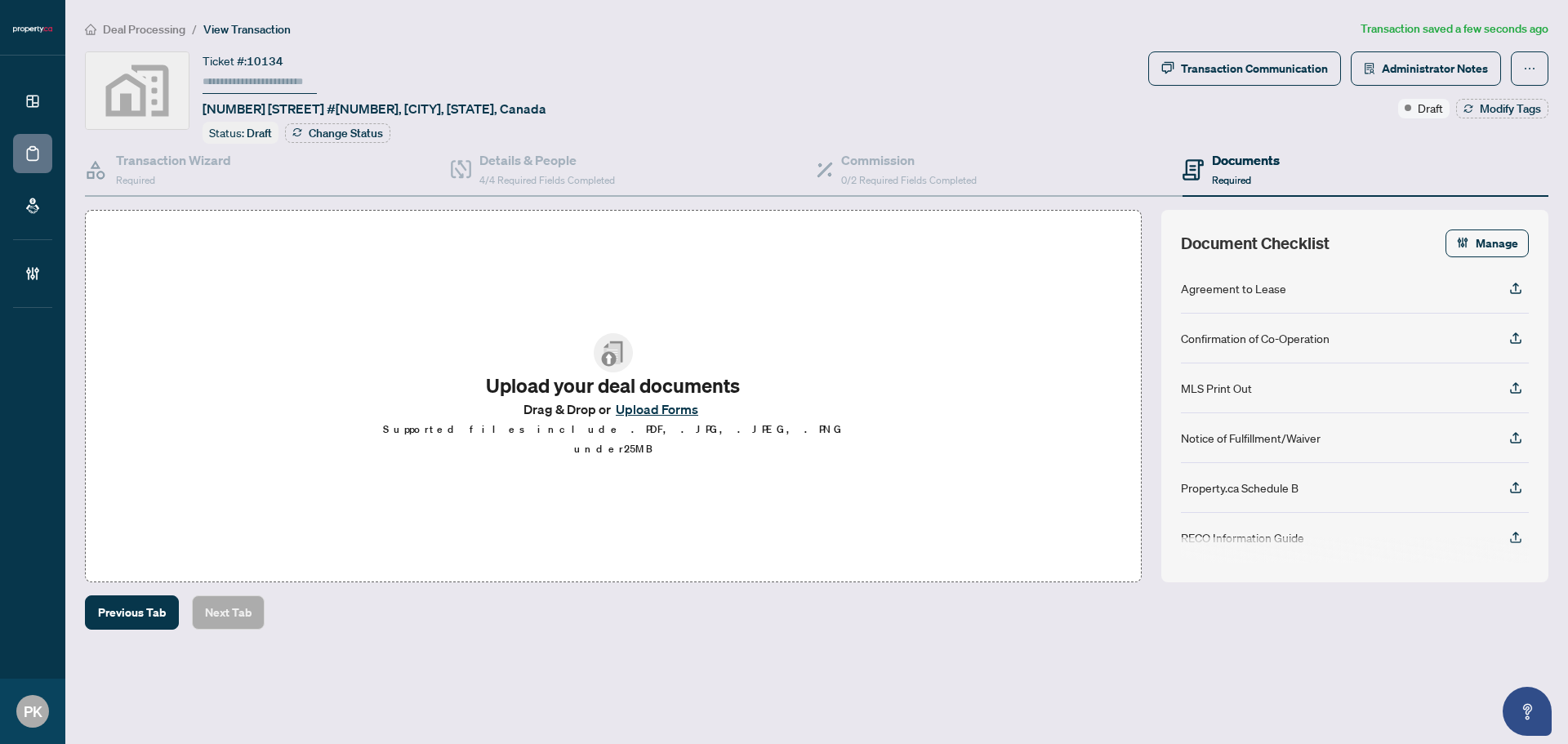 click on "Upload Forms" at bounding box center [657, 409] 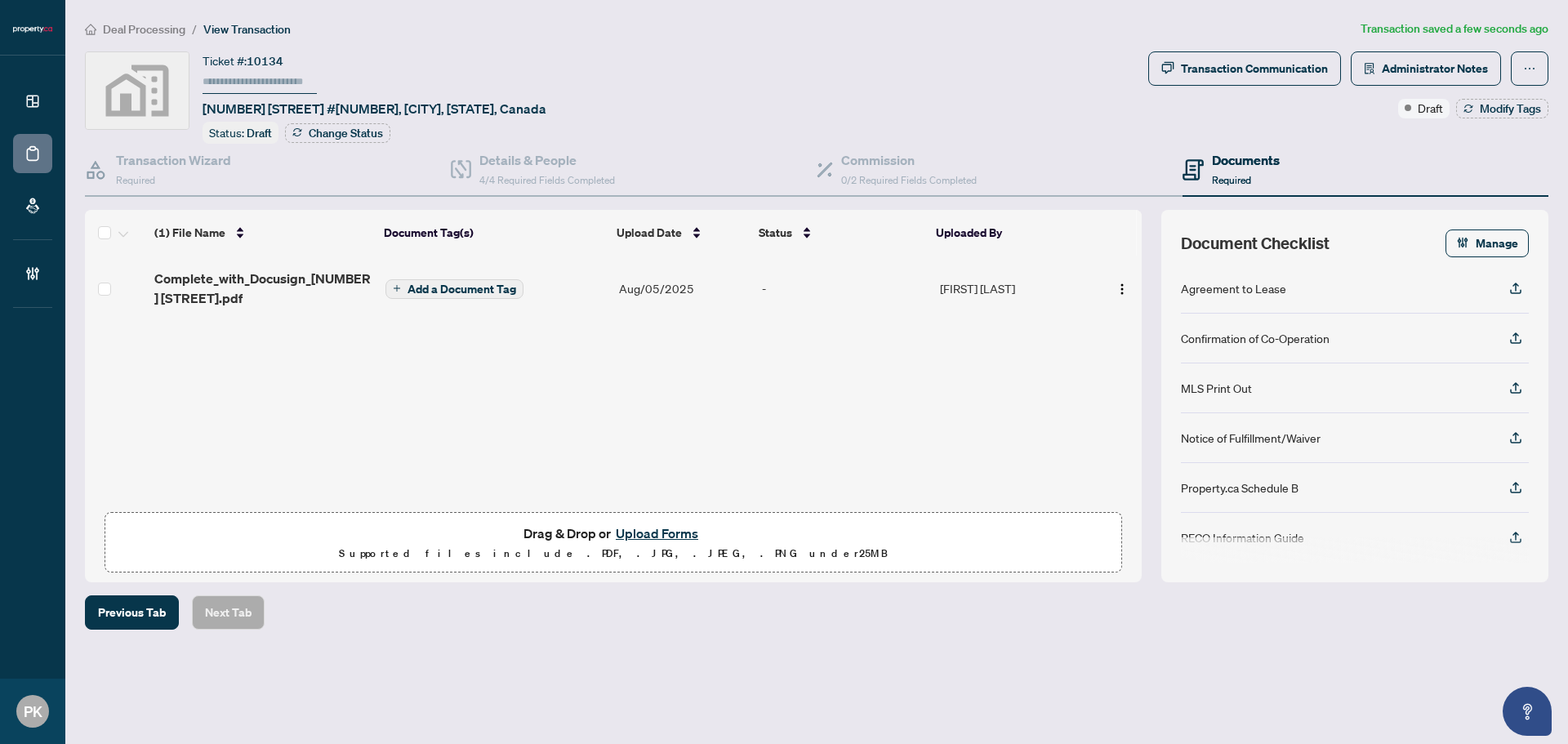 click on "Add a Document Tag" at bounding box center (454, 289) 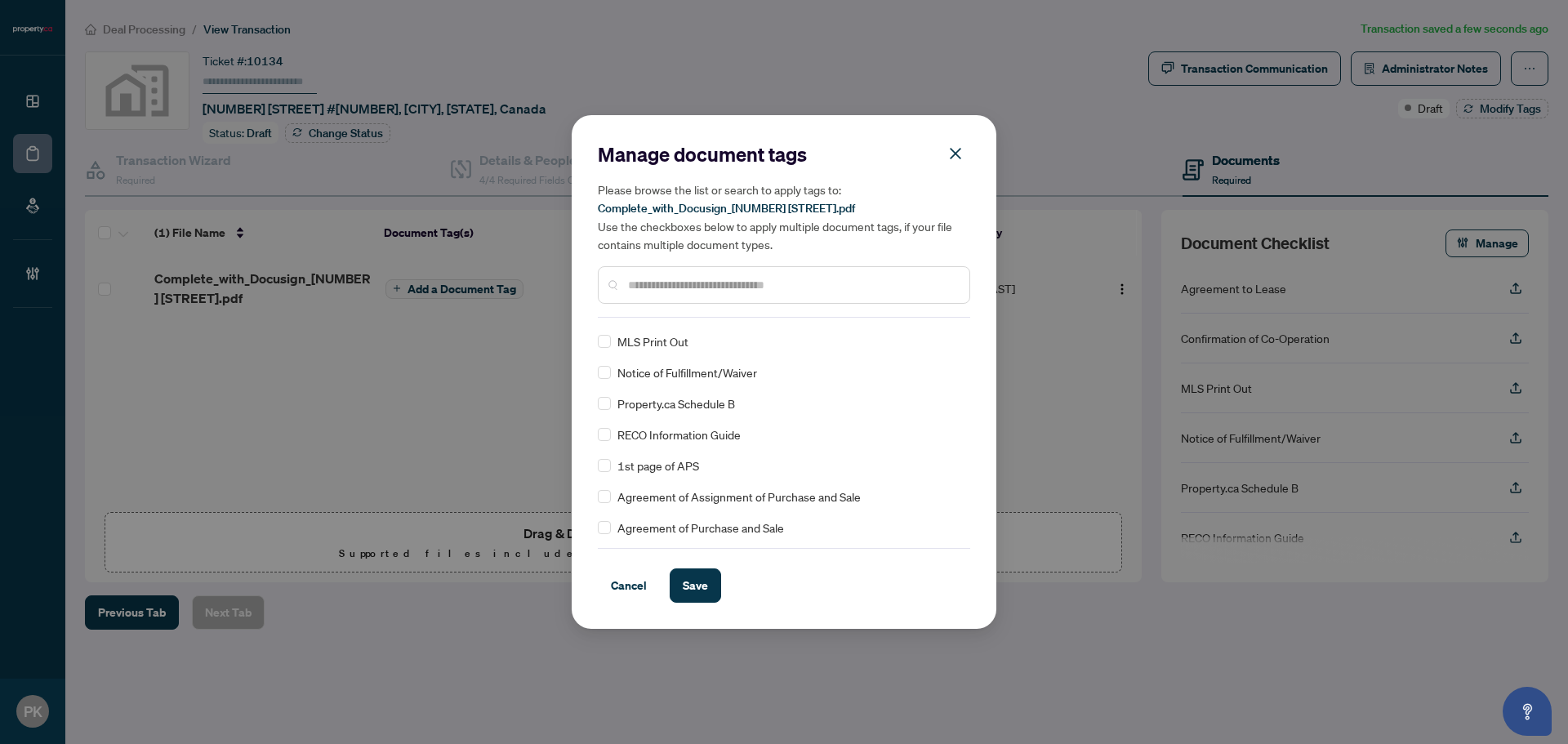 scroll, scrollTop: 82, scrollLeft: 0, axis: vertical 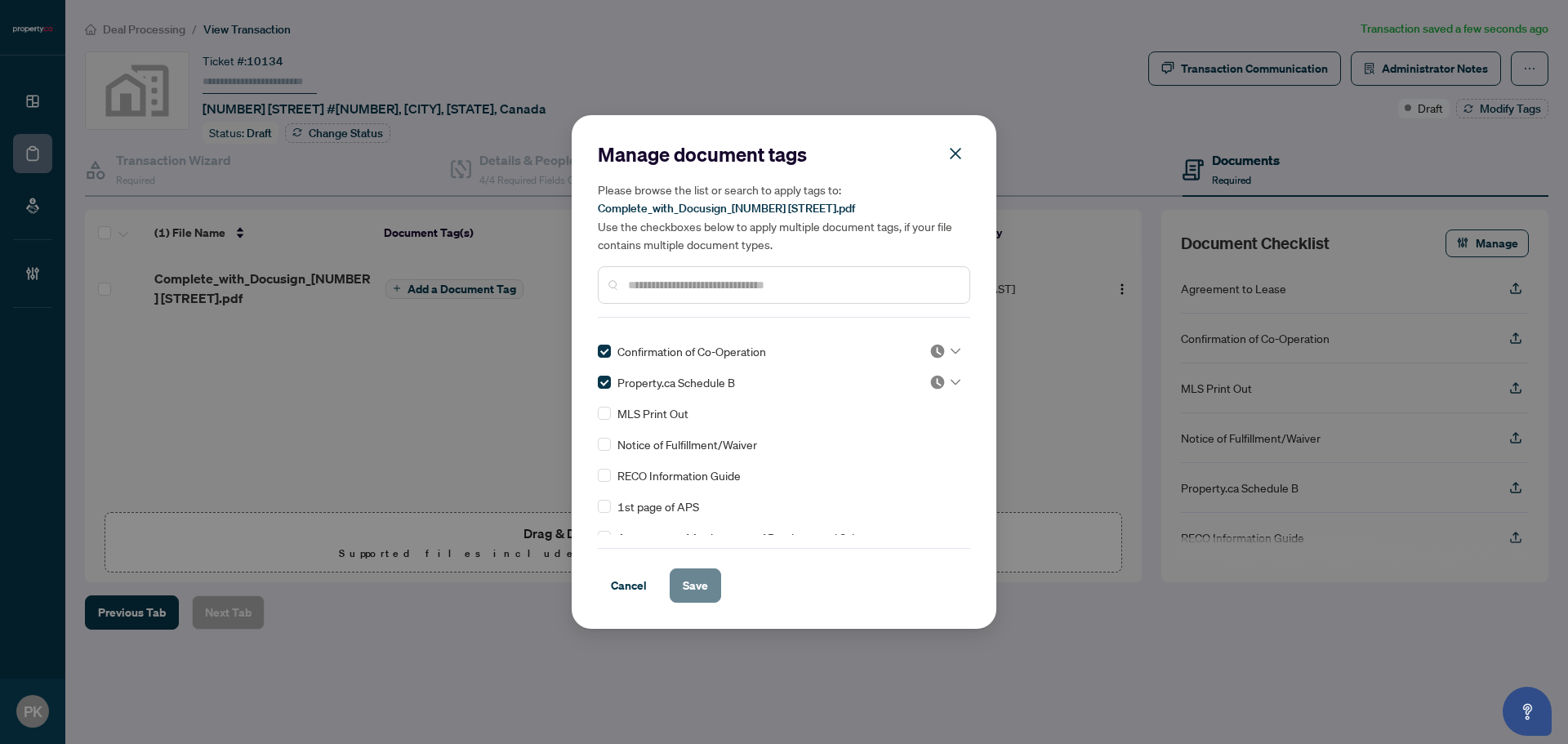 click on "Save" at bounding box center (695, 586) 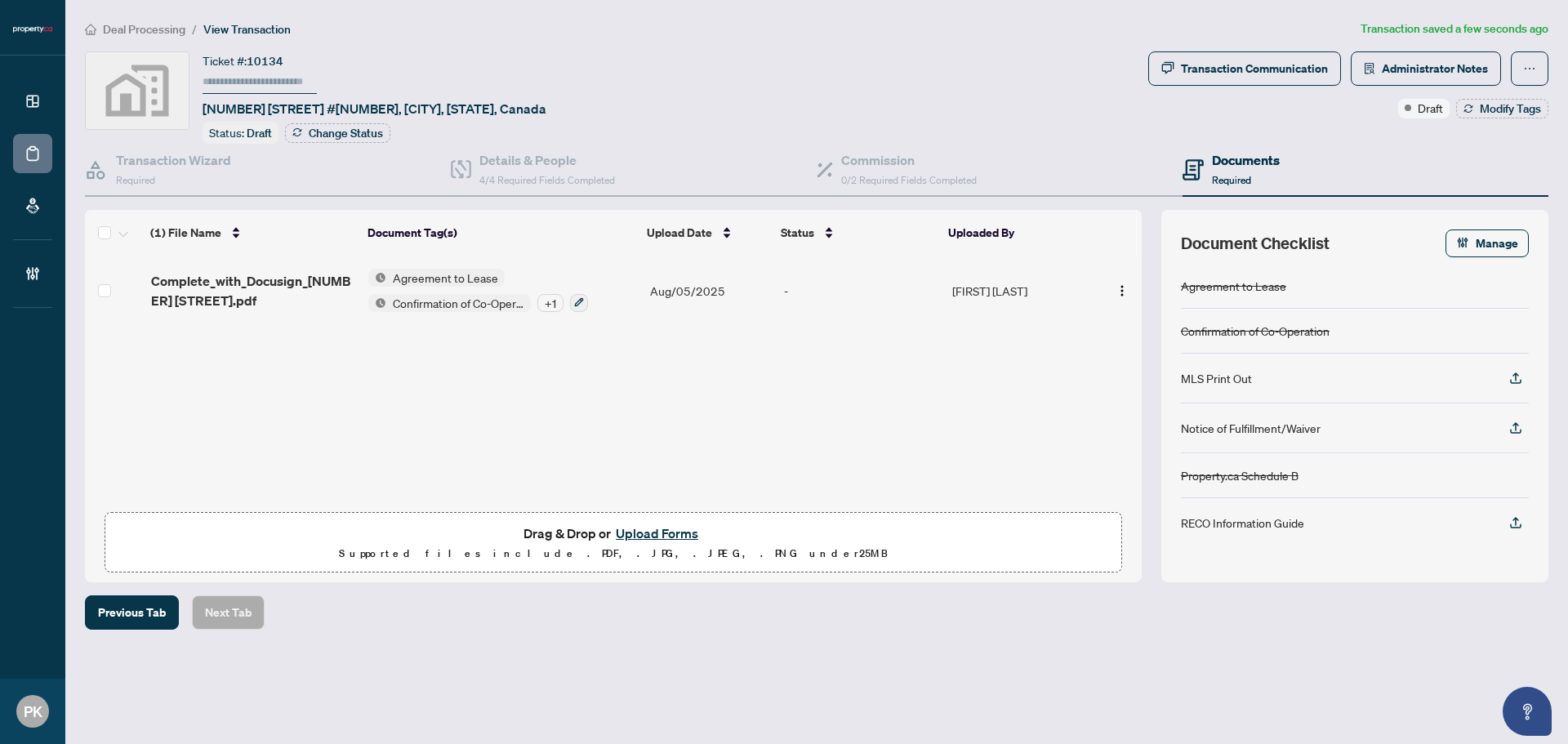 click on "Upload Forms" at bounding box center [657, 533] 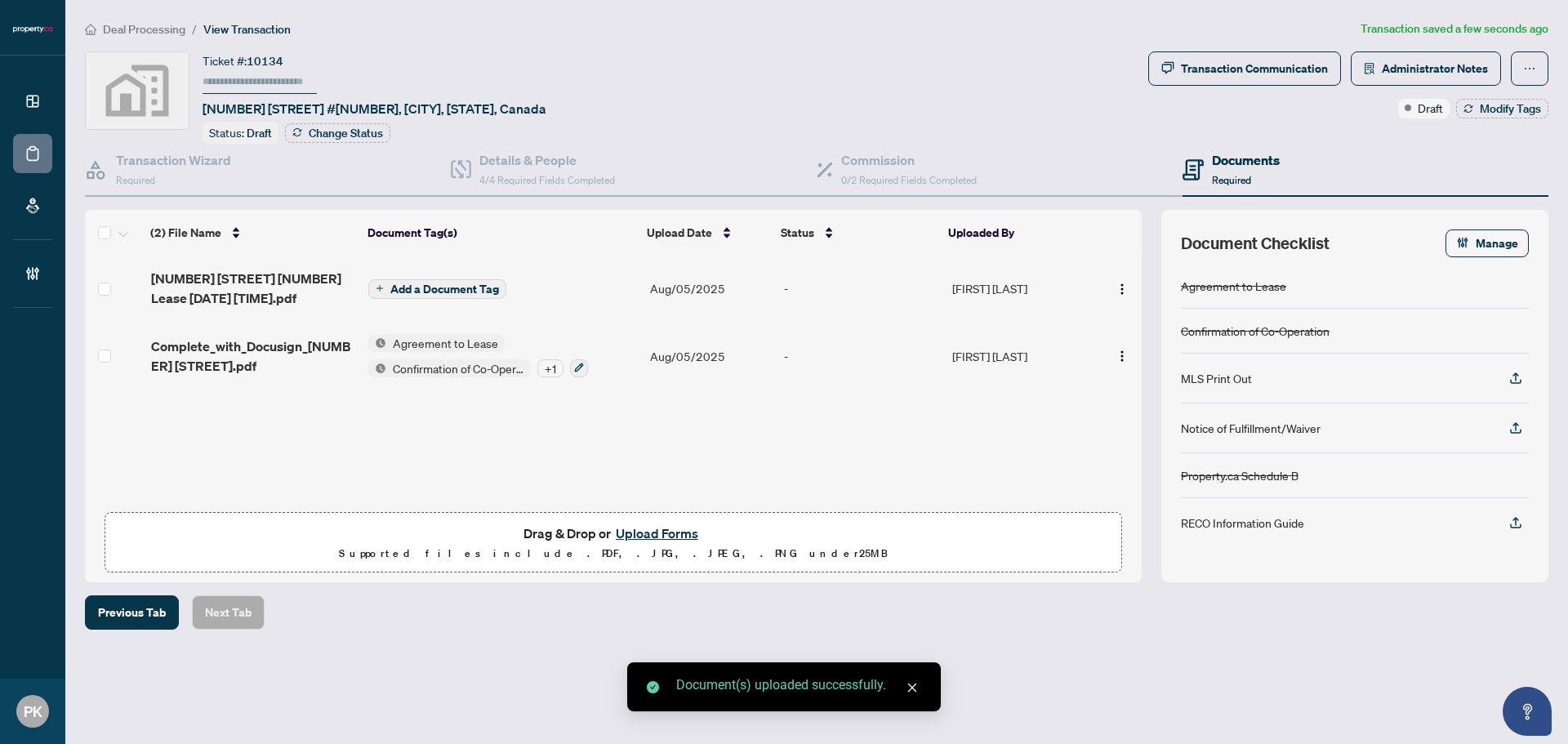 click on "Add a Document Tag" at bounding box center [444, 289] 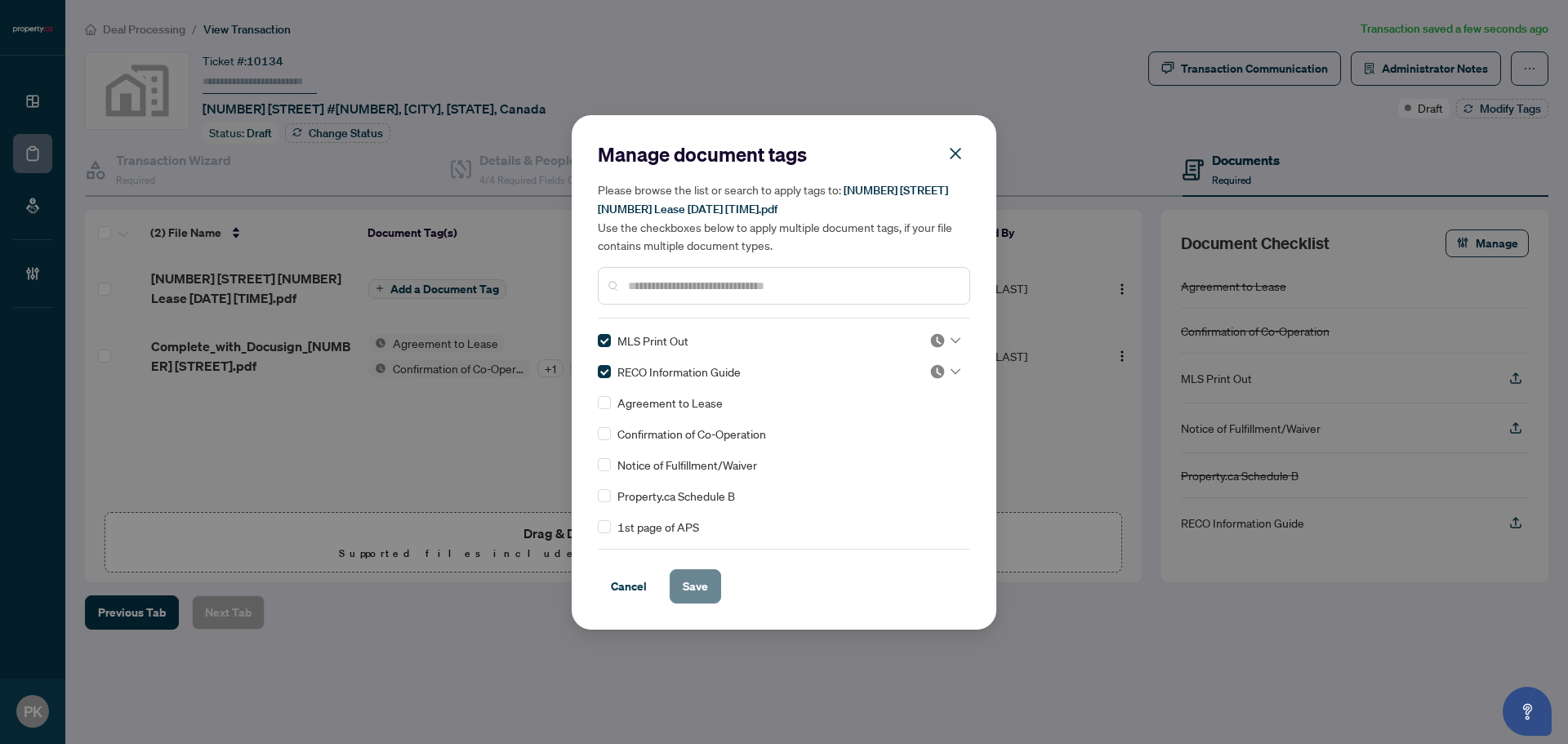 click on "Save" at bounding box center [695, 586] 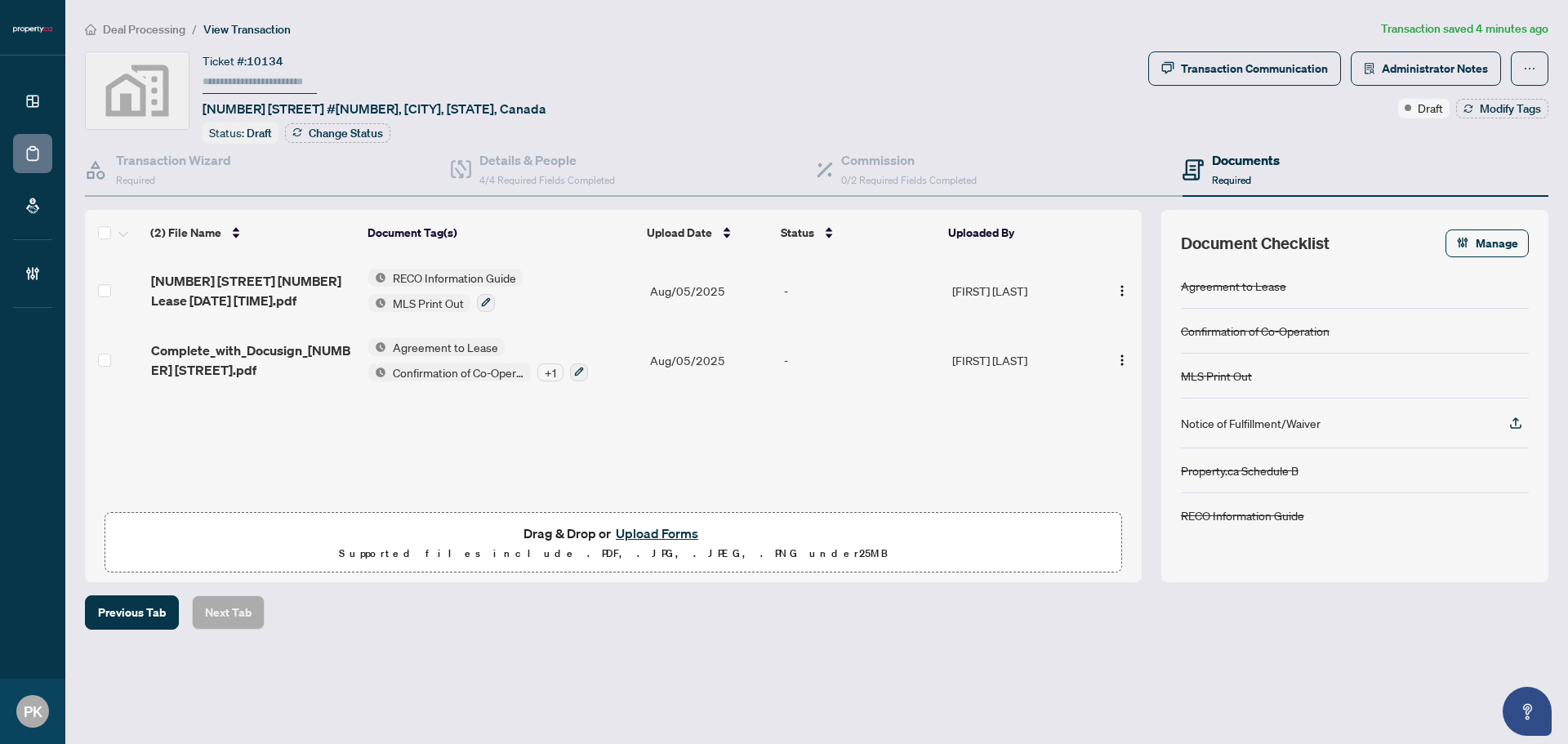 click on "Upload Forms" at bounding box center [657, 533] 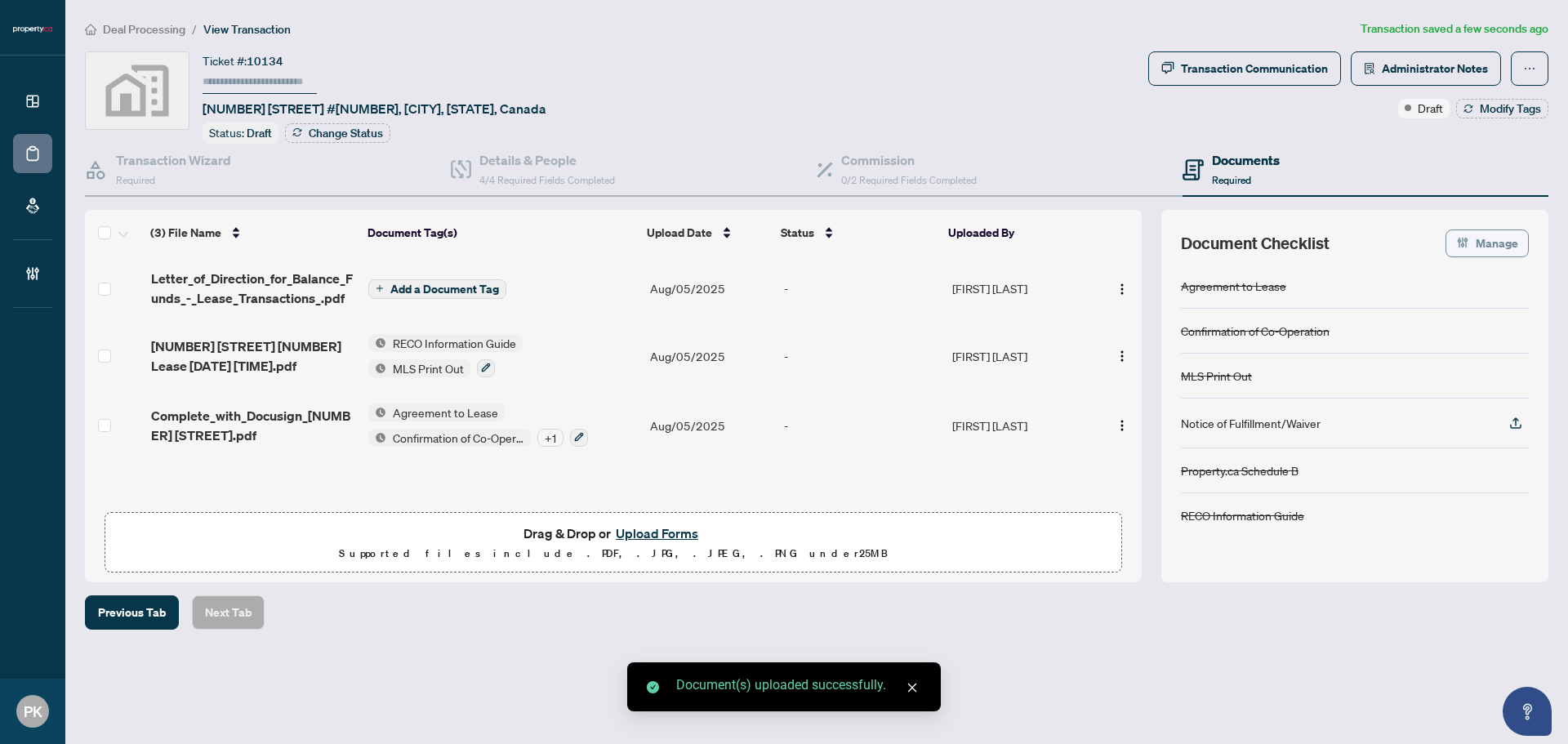 click on "Manage" at bounding box center [1497, 243] 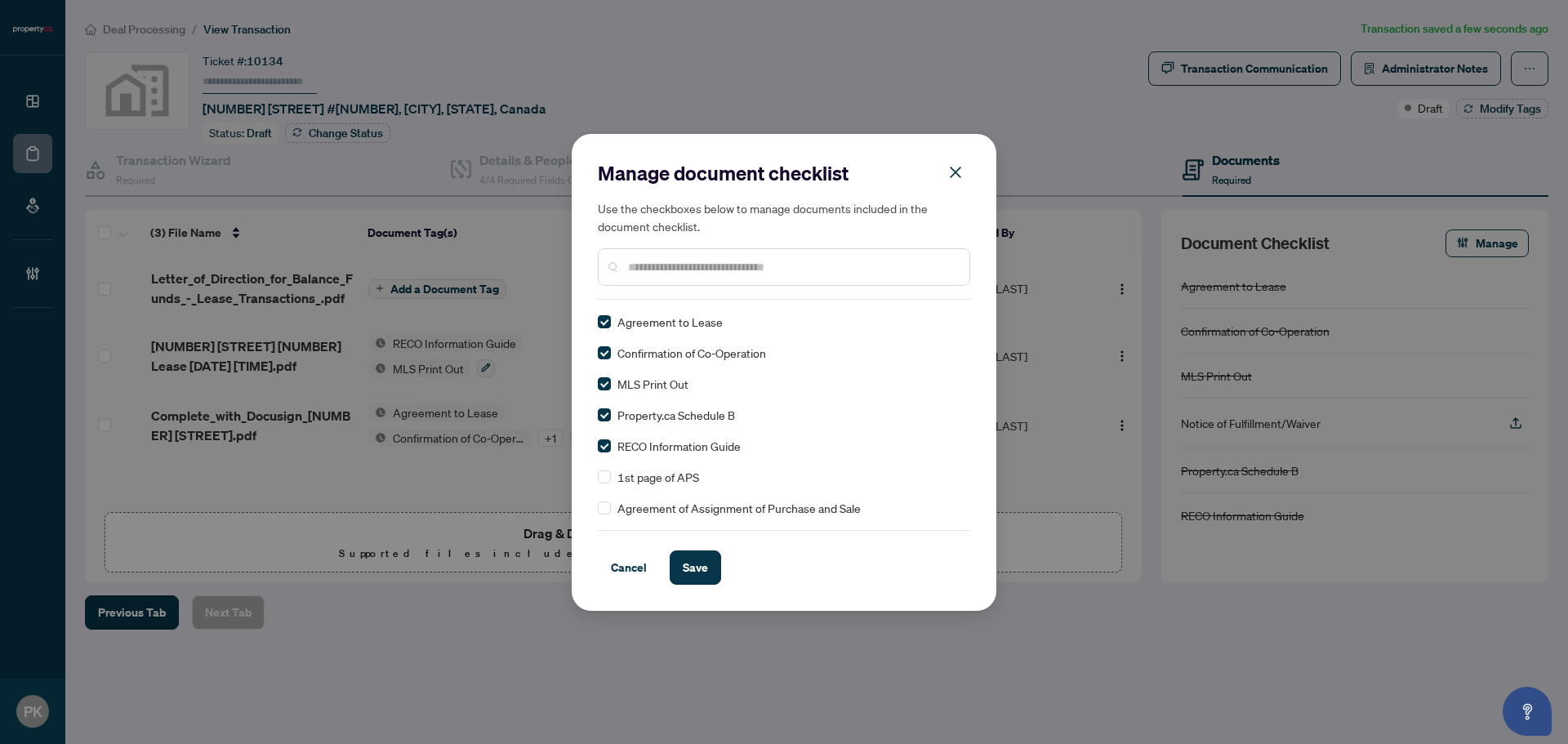 scroll, scrollTop: 0, scrollLeft: 0, axis: both 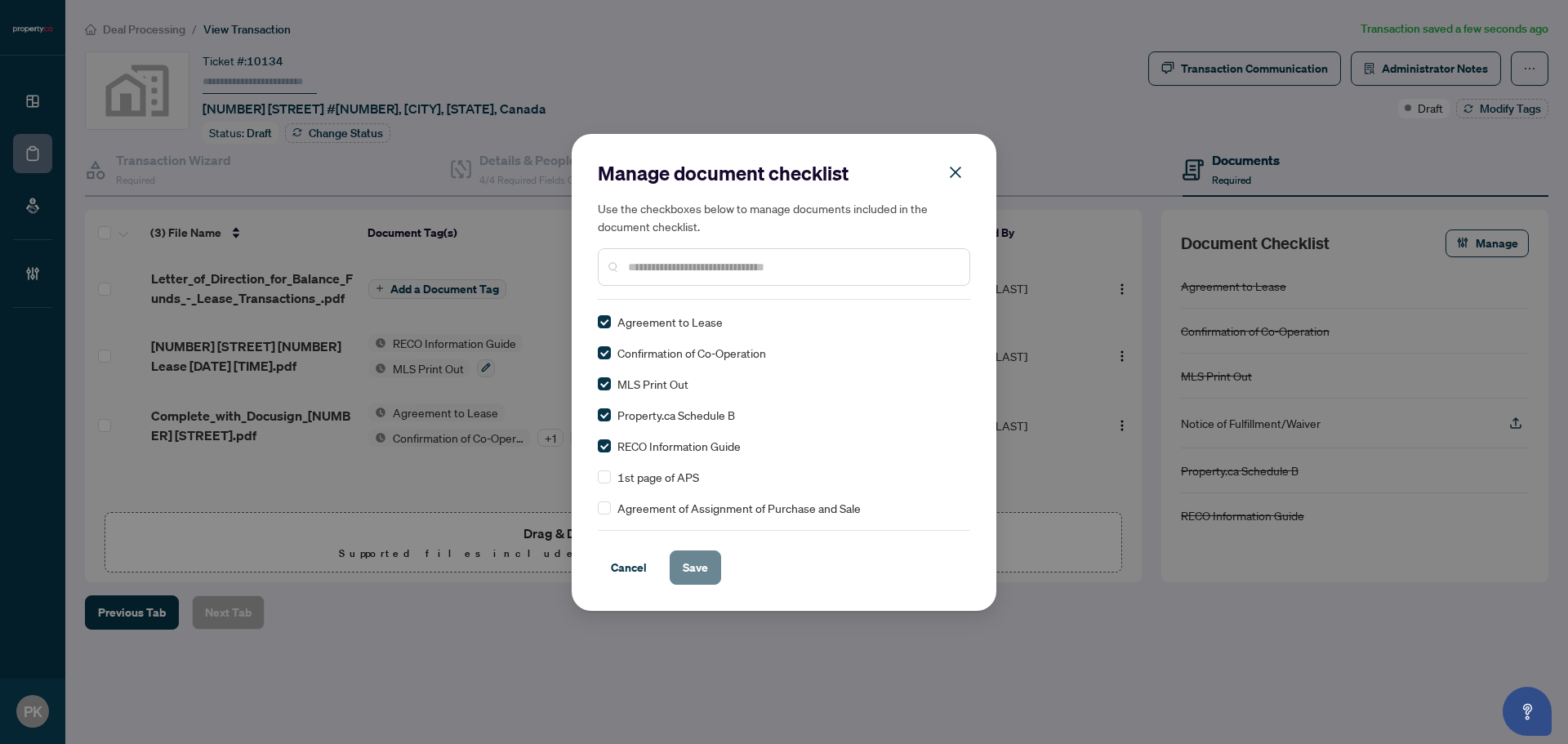 click on "Save" at bounding box center [695, 568] 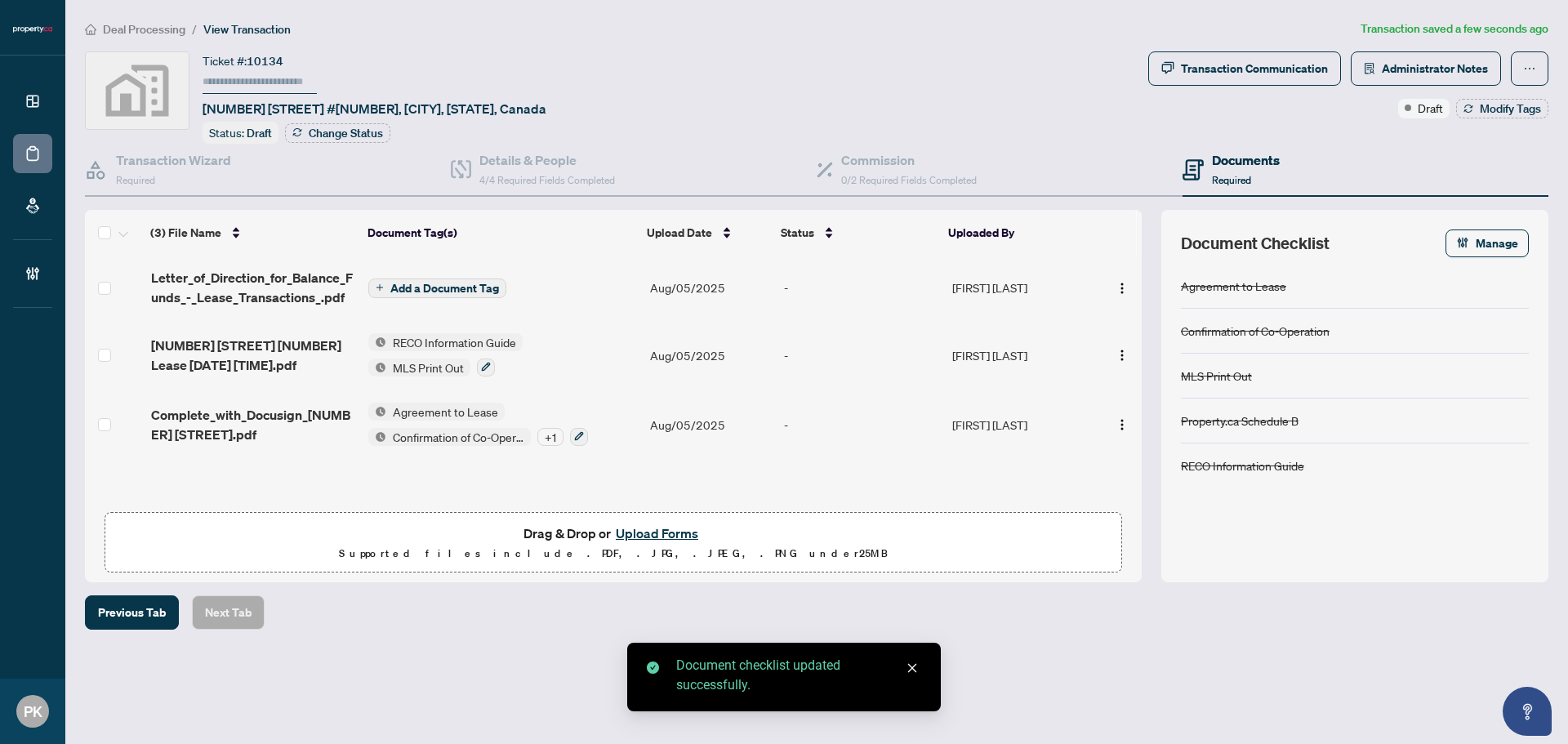 scroll, scrollTop: 0, scrollLeft: 0, axis: both 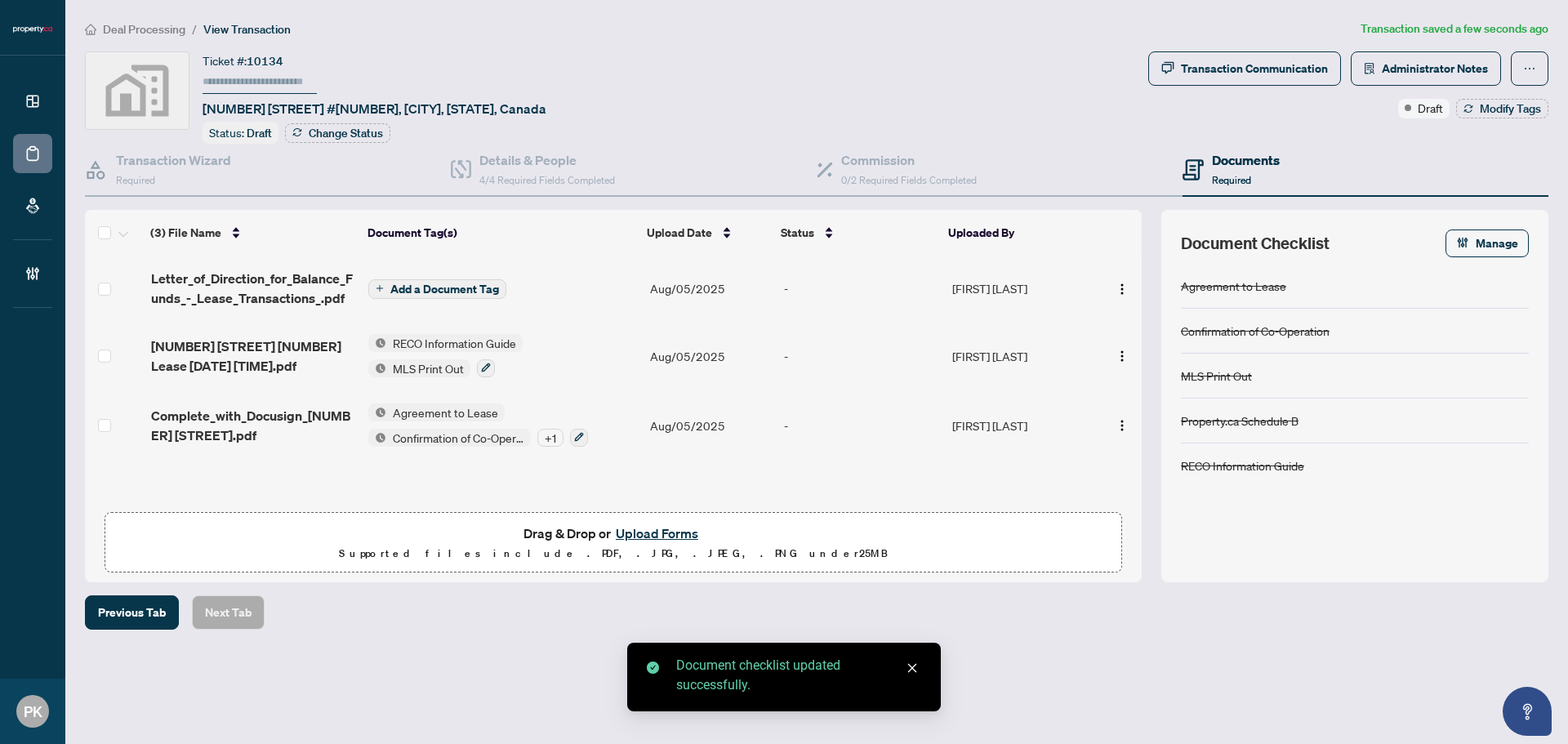 click on "Deal Processing / View Transaction Transaction saved   a few seconds ago Ticket #:  [NUMBER] [NUMBER] [STREET] #[NUMBER], [CITY], [STATE] Status:   Draft Change Status Transaction Communication Administrator Notes Draft Modify Tags Transaction Wizard Required Details & People 4/4 Required Fields Completed Commission 0/2 Required Fields Completed Documents Required (3) File Name Document Tag(s) Upload Date Status Uploaded By               Letter_of_Direction_for_Balance_Funds_-_Lease_Transactions_.pdf Add a Document Tag Aug/05/2025 - [FIRST] [LAST] [NUMBER] [STREET] [NUMBER] Lease [DATE] [TIME].pdf RECO Information Guide MLS Print Out Aug/05/2025 - [FIRST] [LAST] Complete_with_Docusign_[NUMBER] [STREET].pdf Agreement to Lease Confirmation of Co-Operation + 1 Aug/05/2025 - [FIRST] [LAST] Drag & Drop or Upload Forms Supported files include   .PDF, .JPG, .JPEG, .PNG   under  25 MB Document Checklist Manage Agreement to Lease Confirmation of Co-Operation MLS Print Out Property.ca Schedule B" at bounding box center [817, 353] 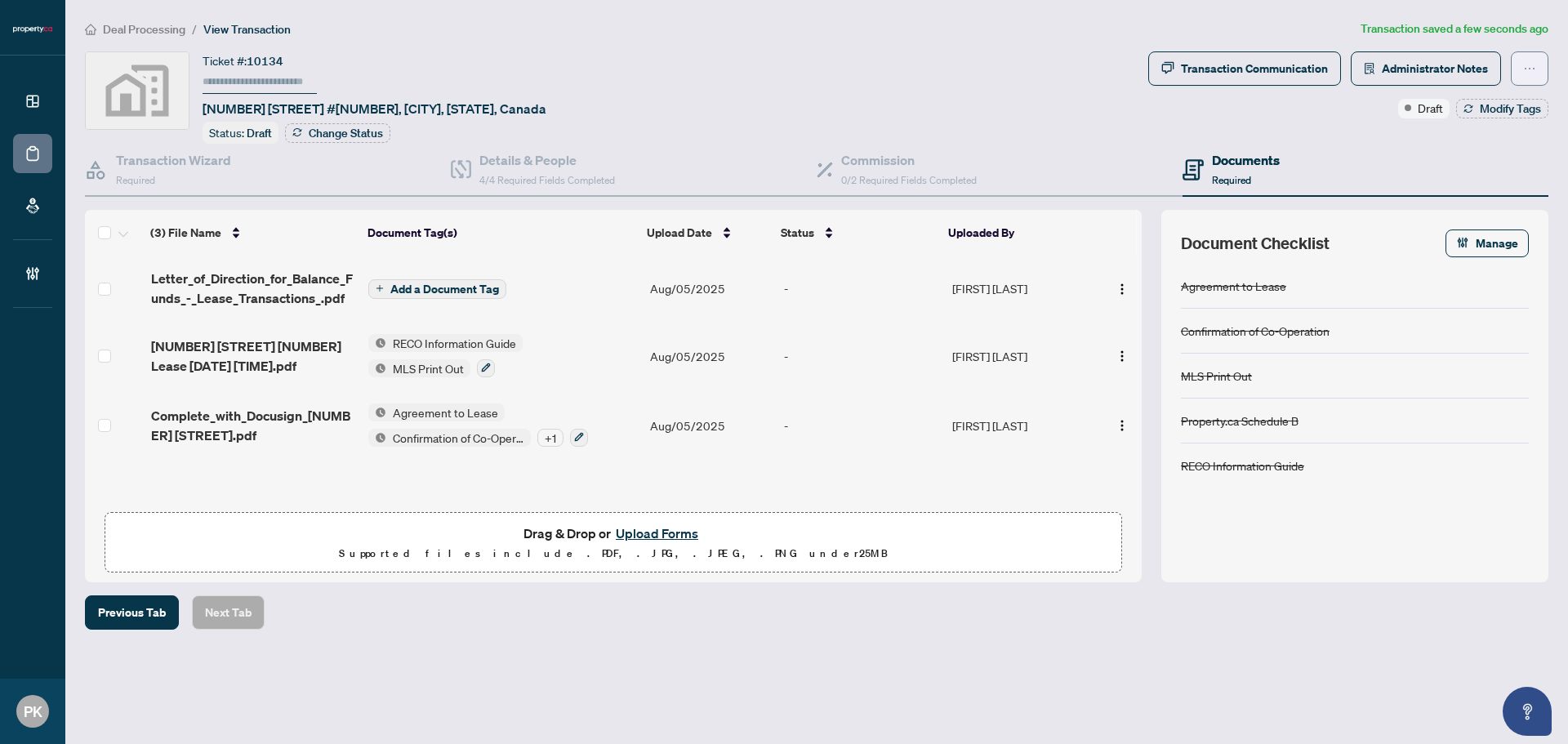 click 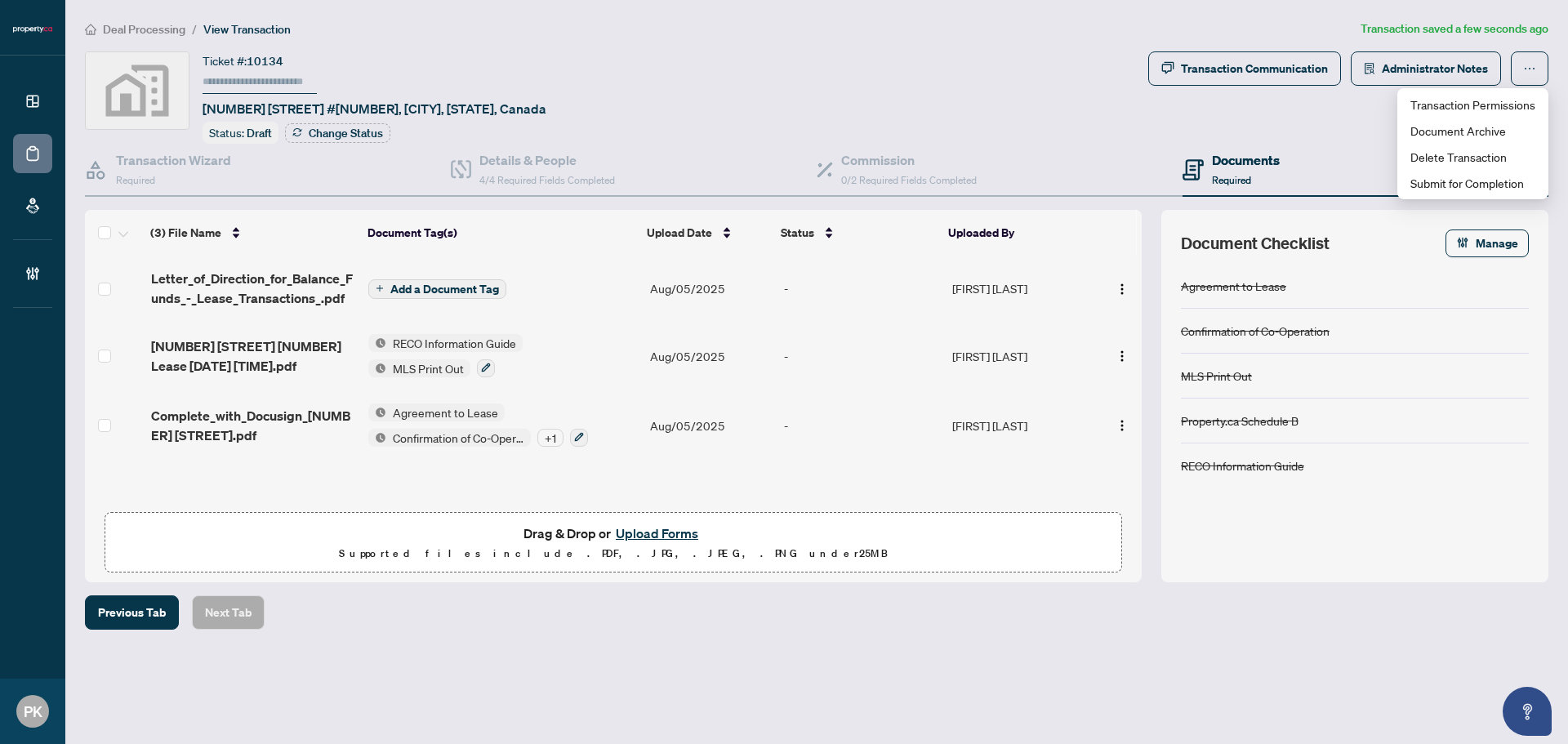 click on "Ticket #:  [NUMBER] [NUMBER] [STREET] #[NUMBER], [CITY], [STATE] Status:   Draft Change Status" at bounding box center [613, 97] 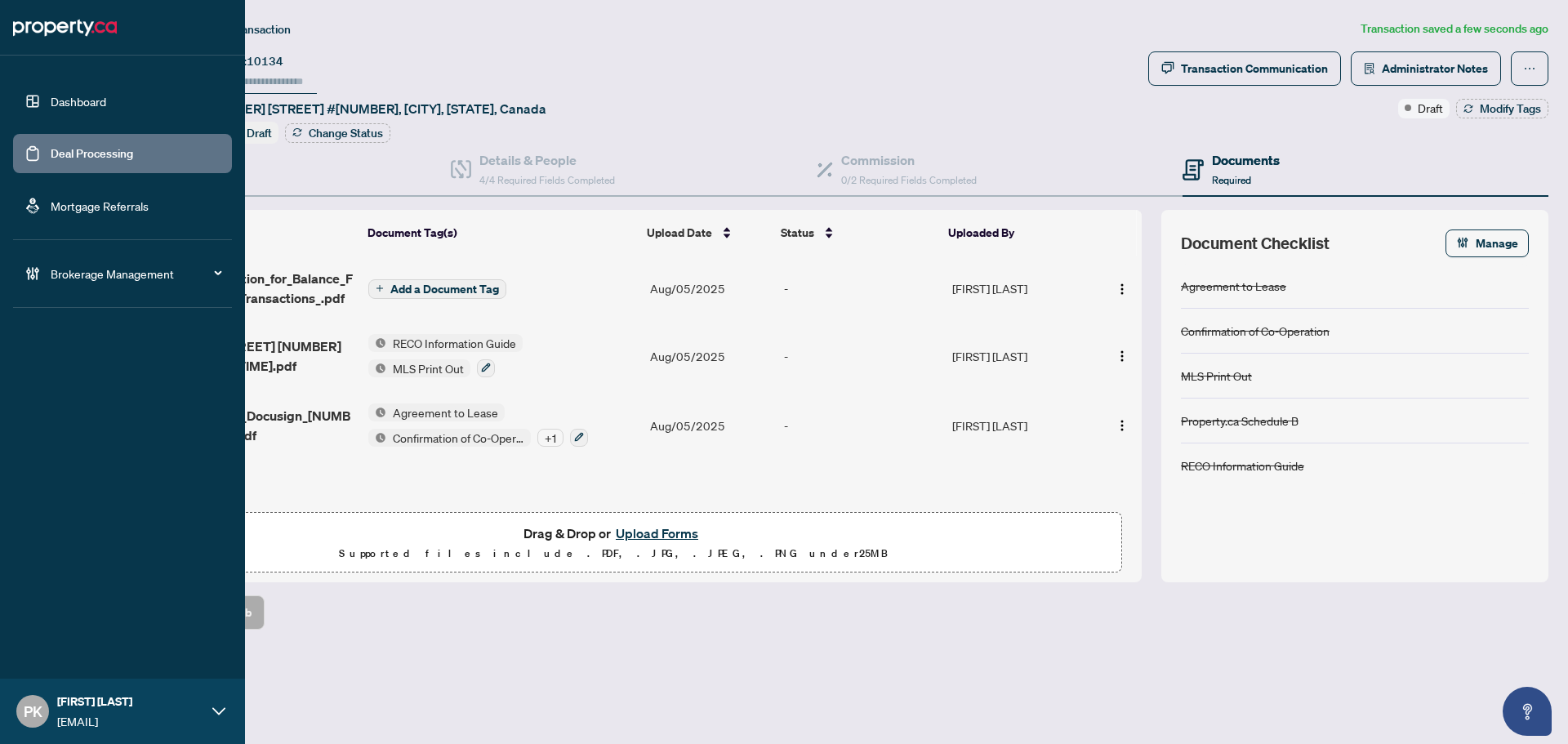 click on "Deal Processing" at bounding box center (91, 154) 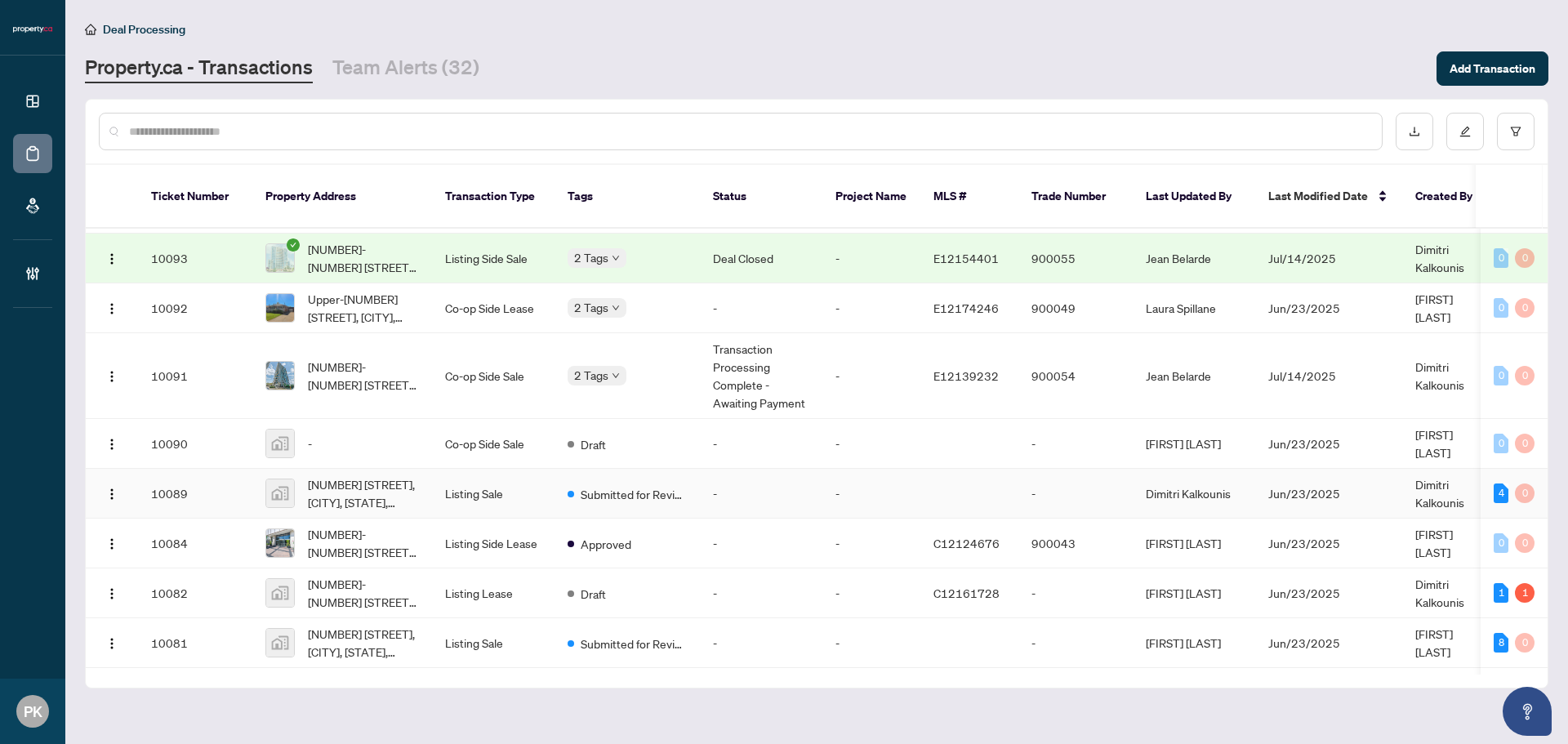 scroll, scrollTop: 2510, scrollLeft: 0, axis: vertical 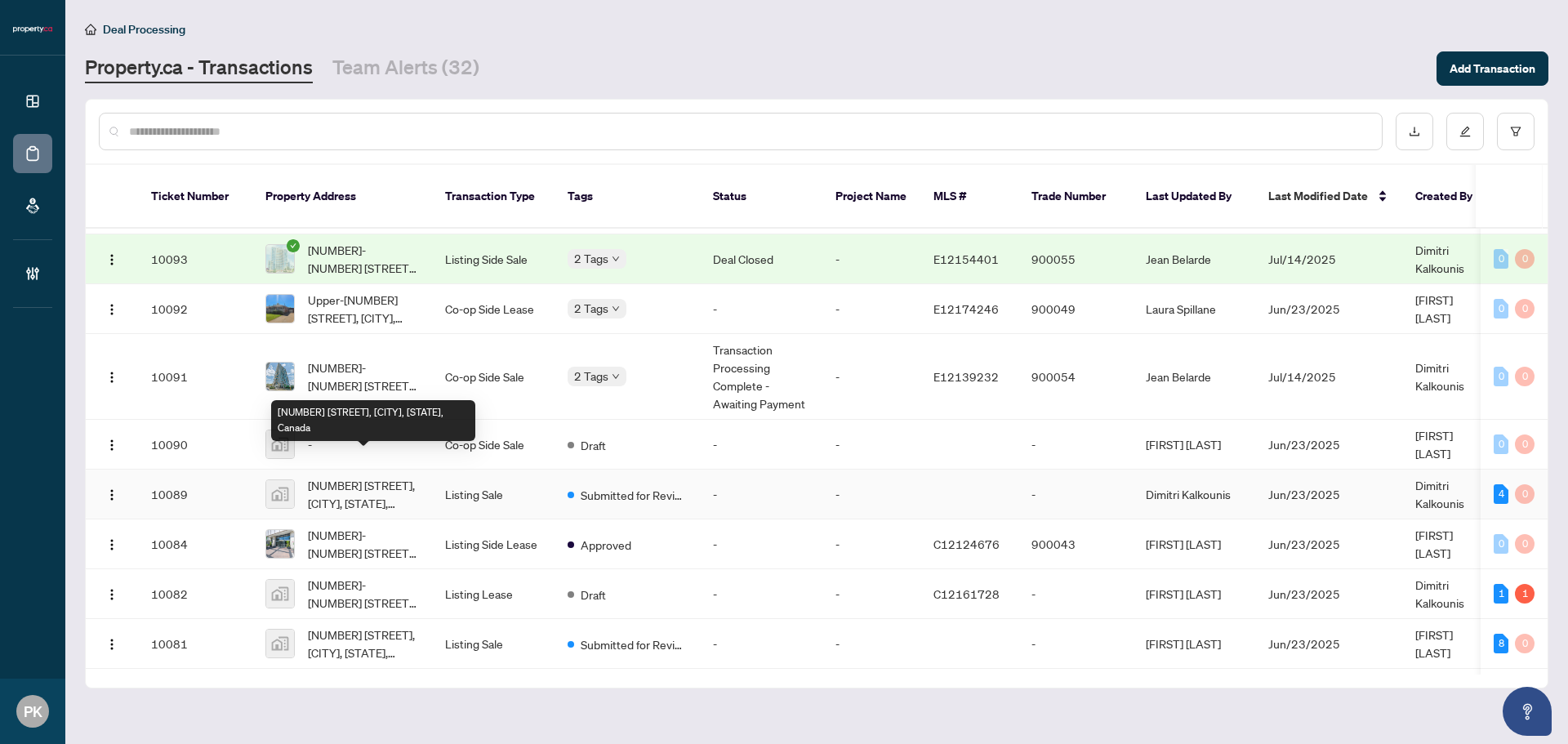 click on "[NUMBER] [STREET], [CITY], [STATE], Canada" at bounding box center (363, 494) 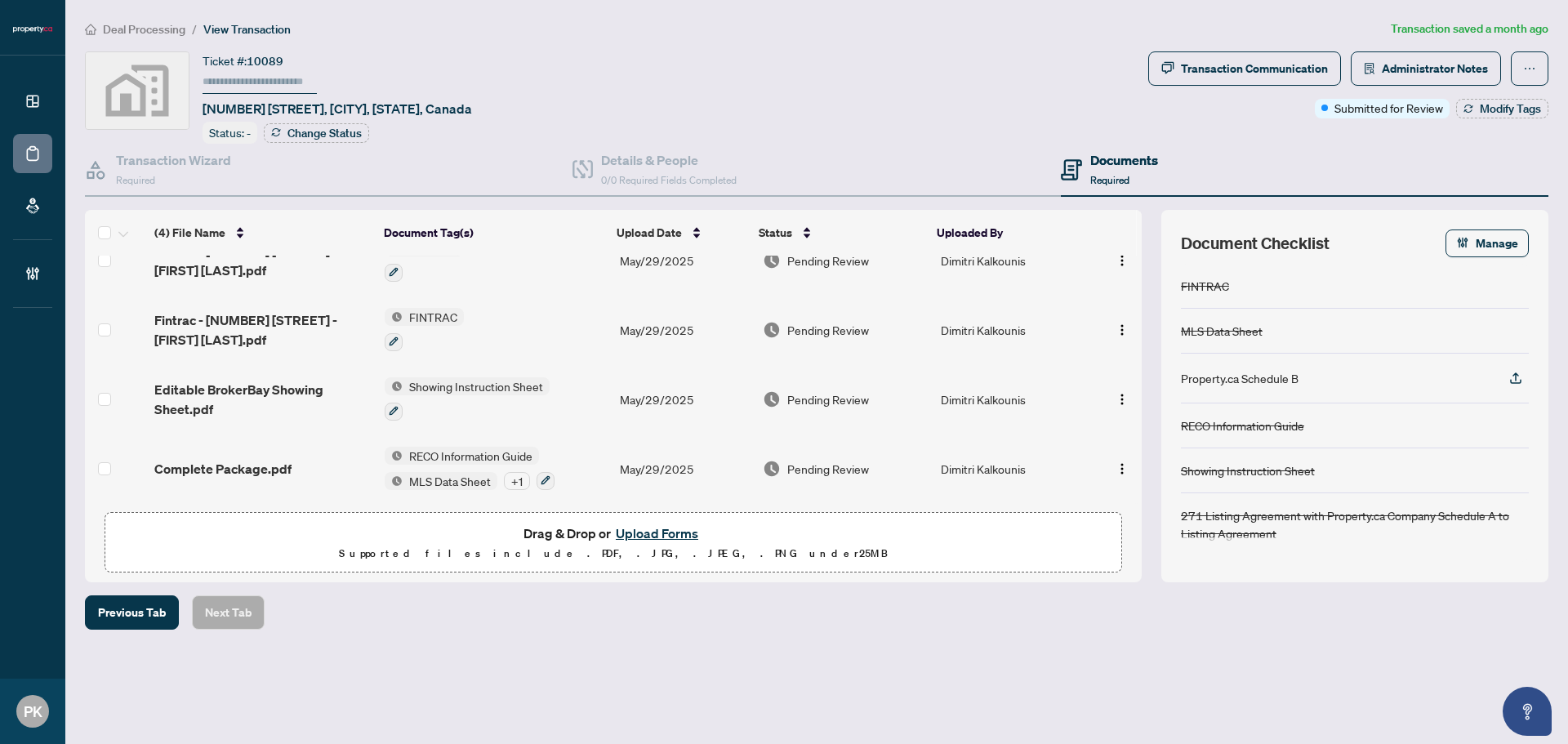scroll, scrollTop: 0, scrollLeft: 0, axis: both 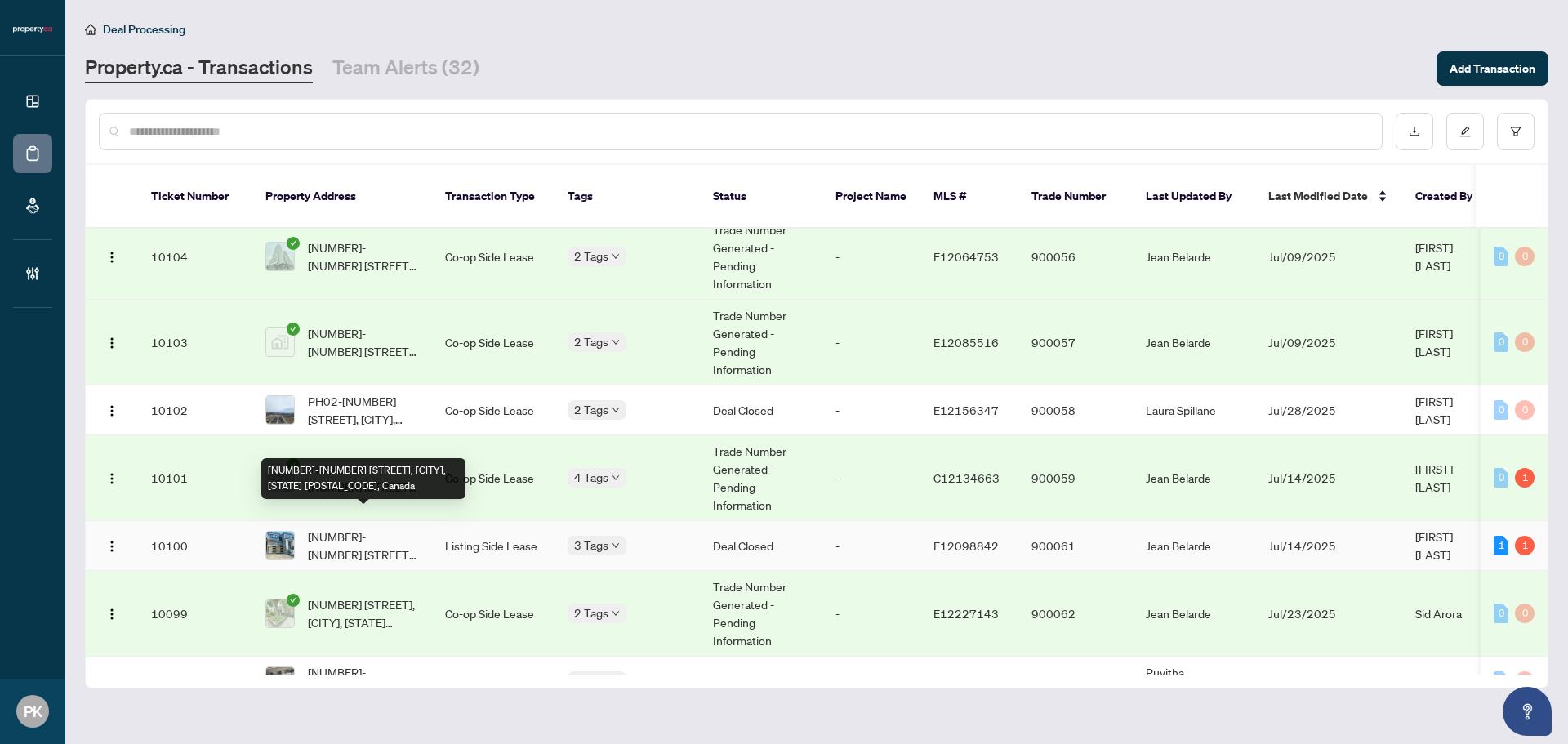 click on "[NUMBER]-[NUMBER] [STREET], [CITY], [STATE] [POSTAL_CODE], Canada" at bounding box center [363, 546] 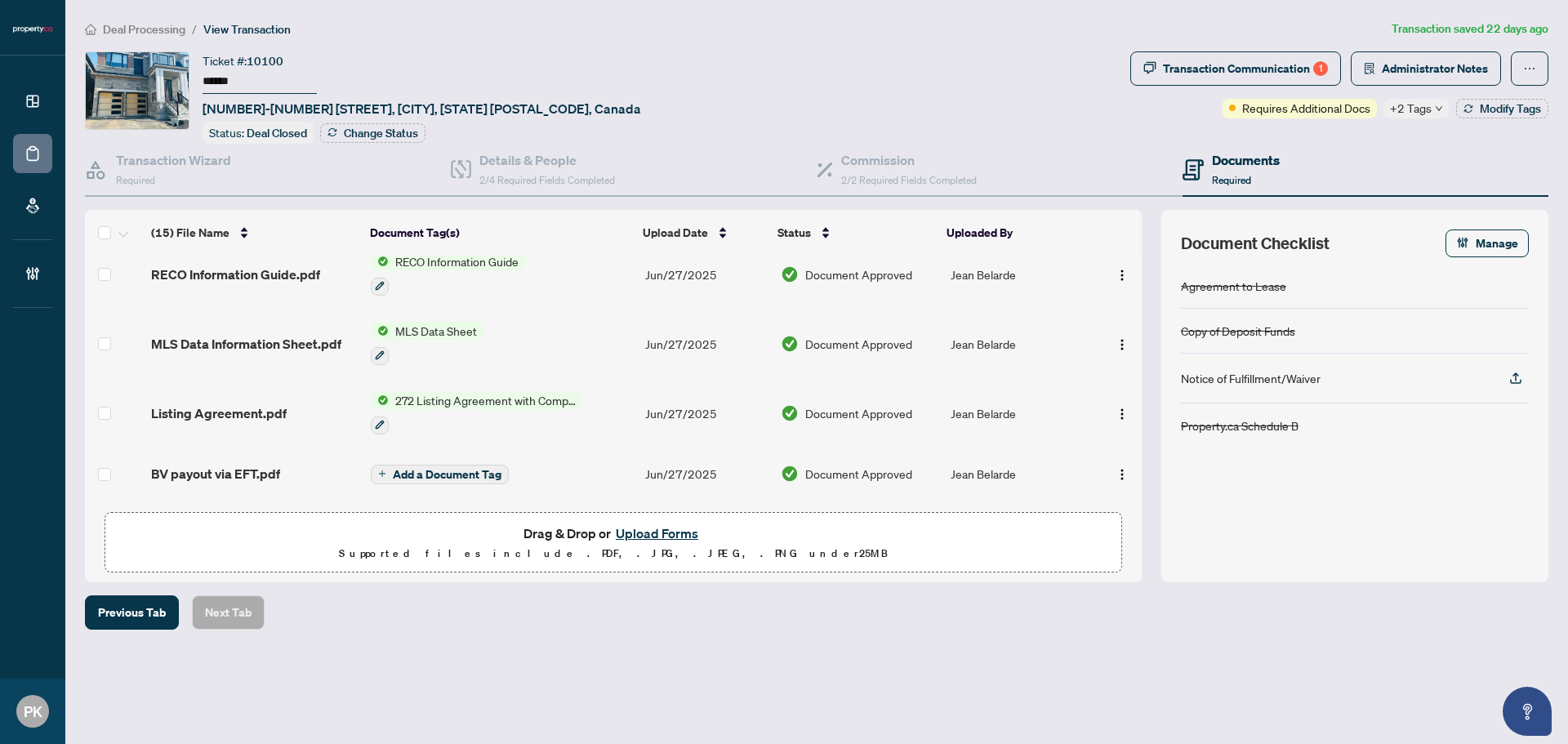 scroll, scrollTop: 0, scrollLeft: 0, axis: both 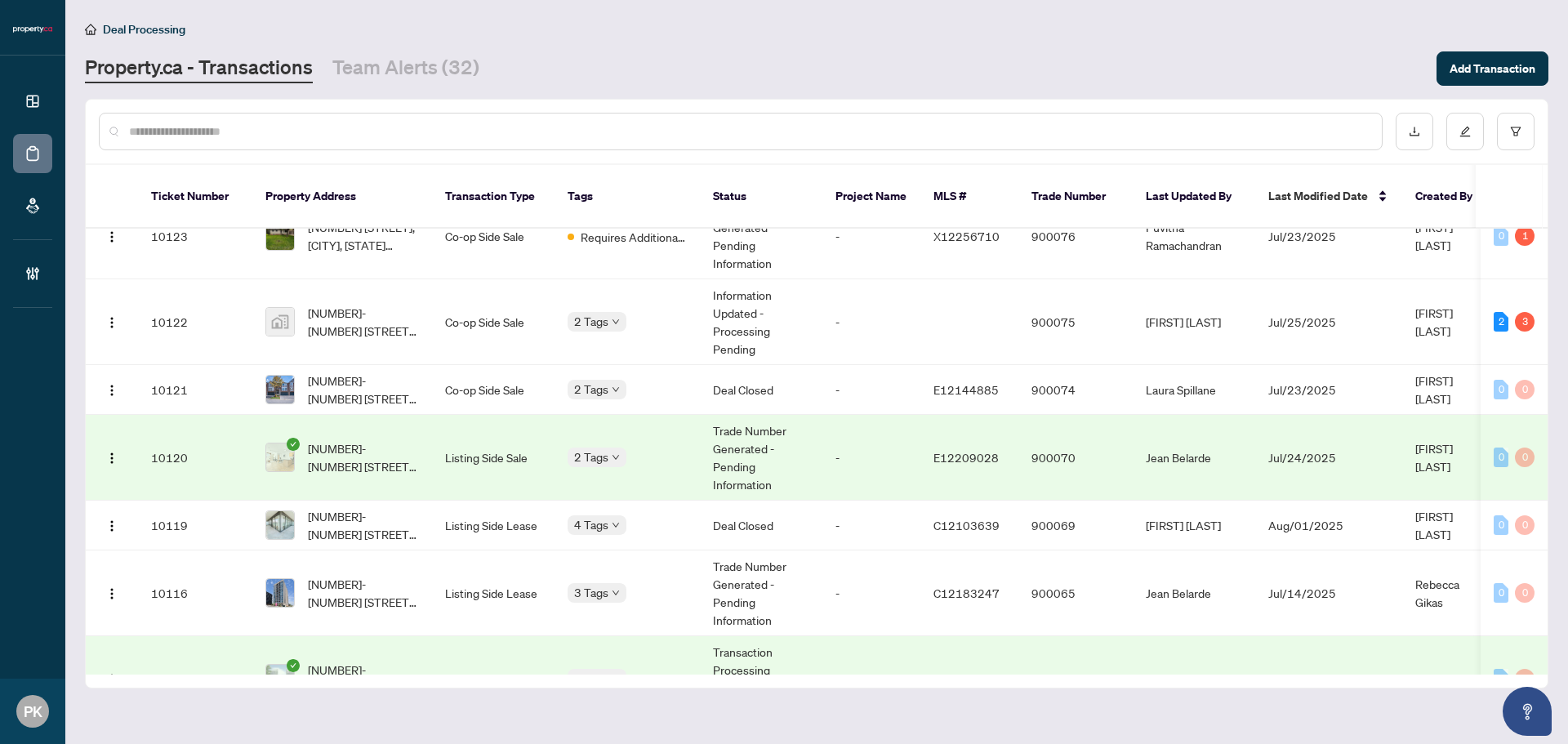 click on "Listing Side Sale" at bounding box center (493, 457) 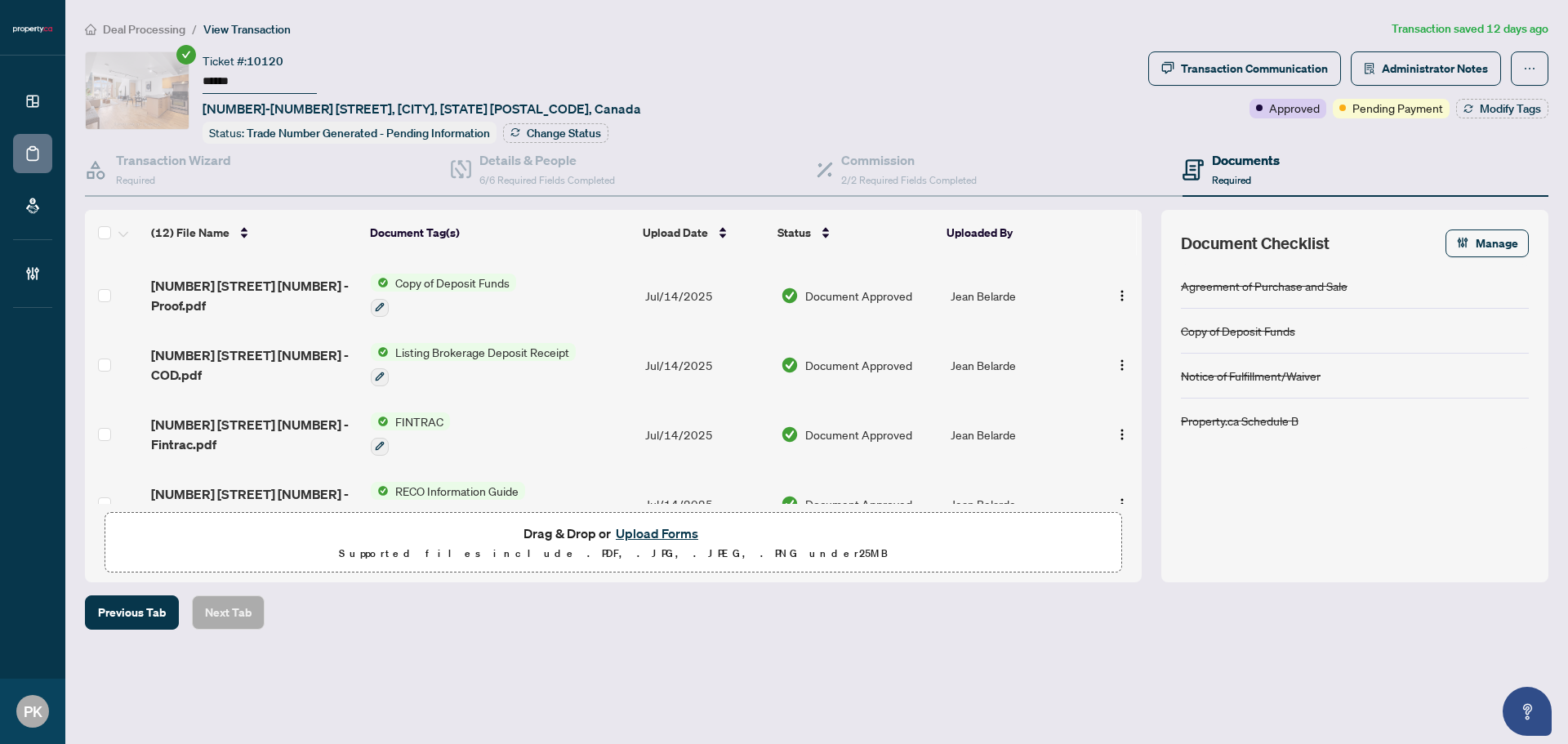 scroll, scrollTop: 177, scrollLeft: 0, axis: vertical 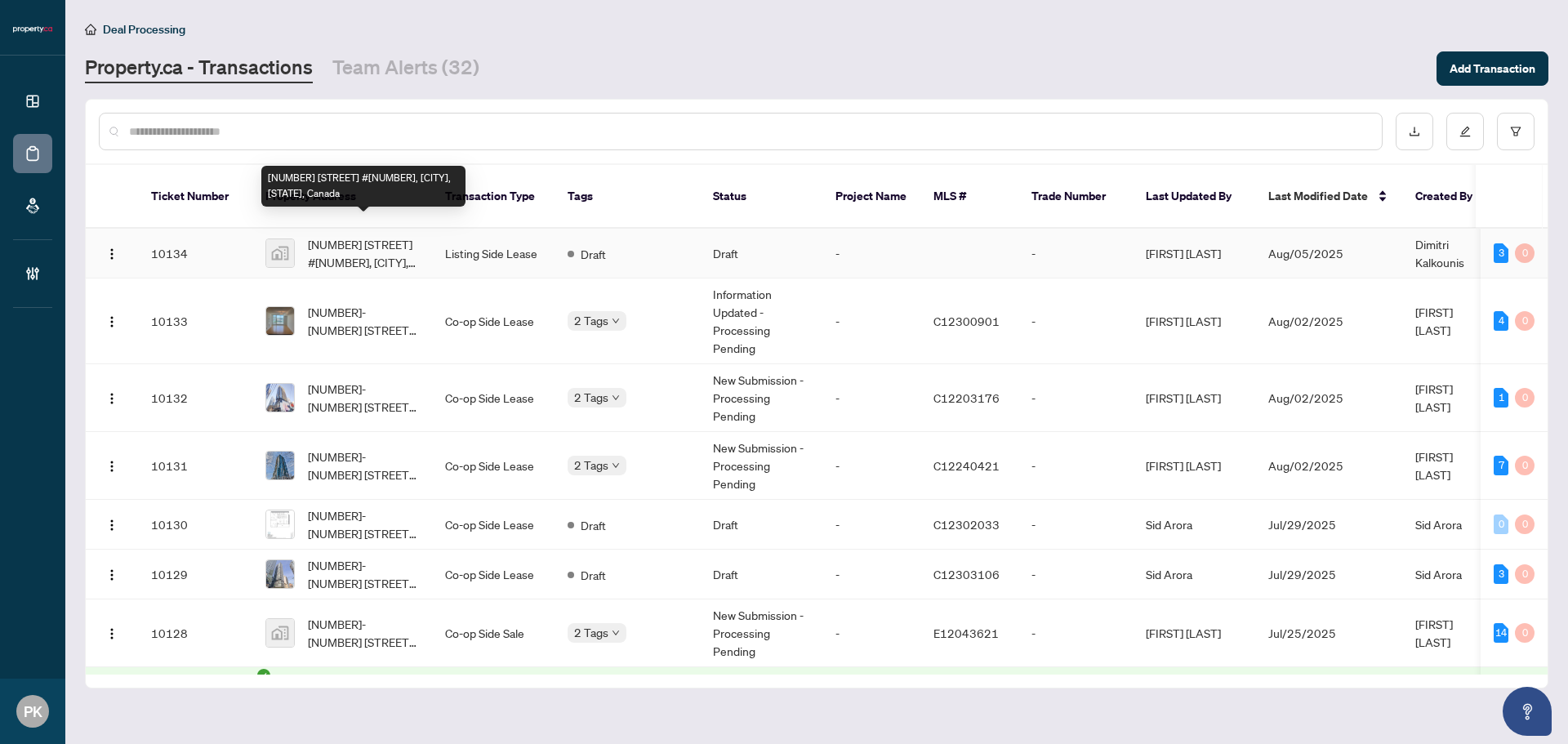 click on "[NUMBER] [STREET] #[NUMBER], [CITY], [STATE], Canada" at bounding box center (363, 253) 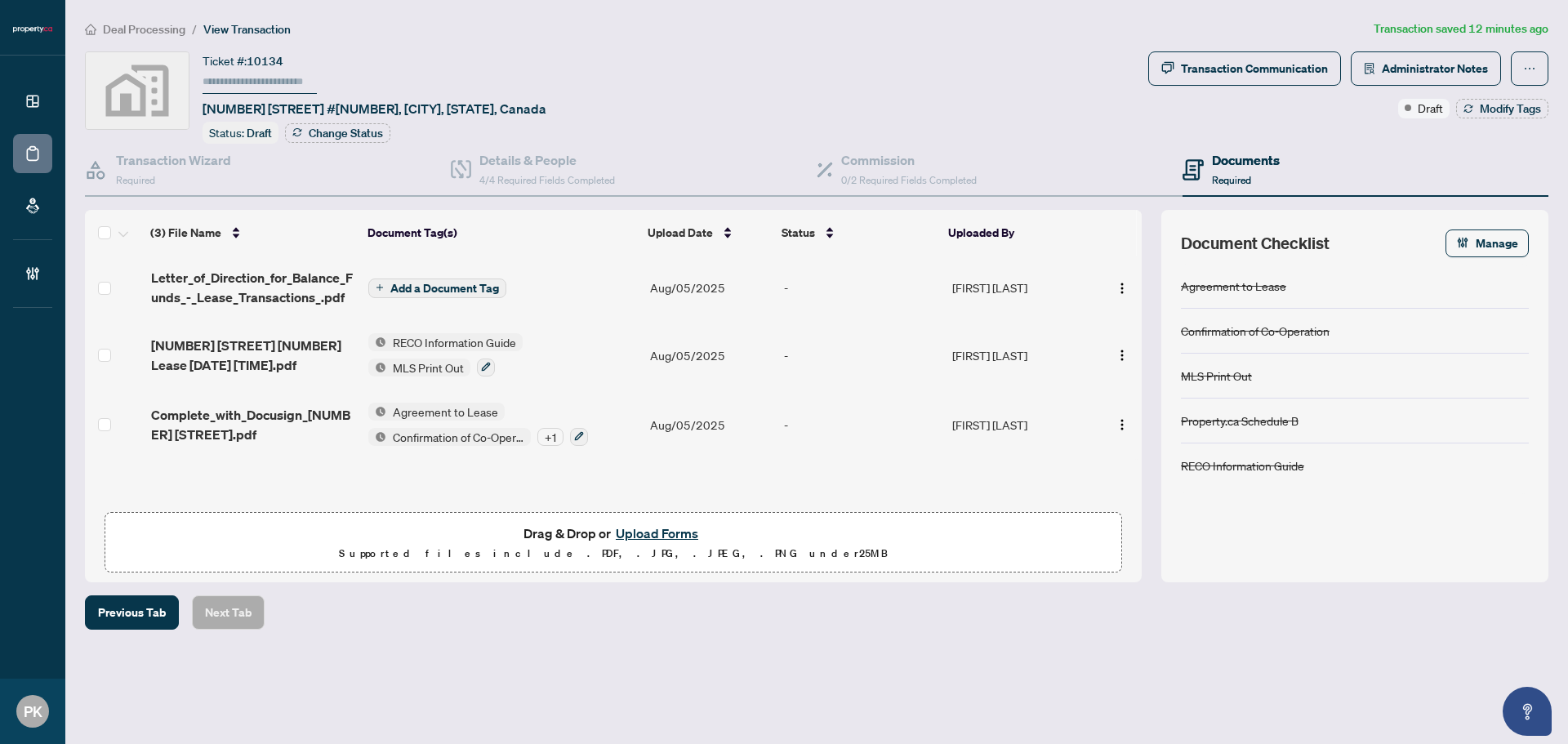 scroll, scrollTop: 0, scrollLeft: 0, axis: both 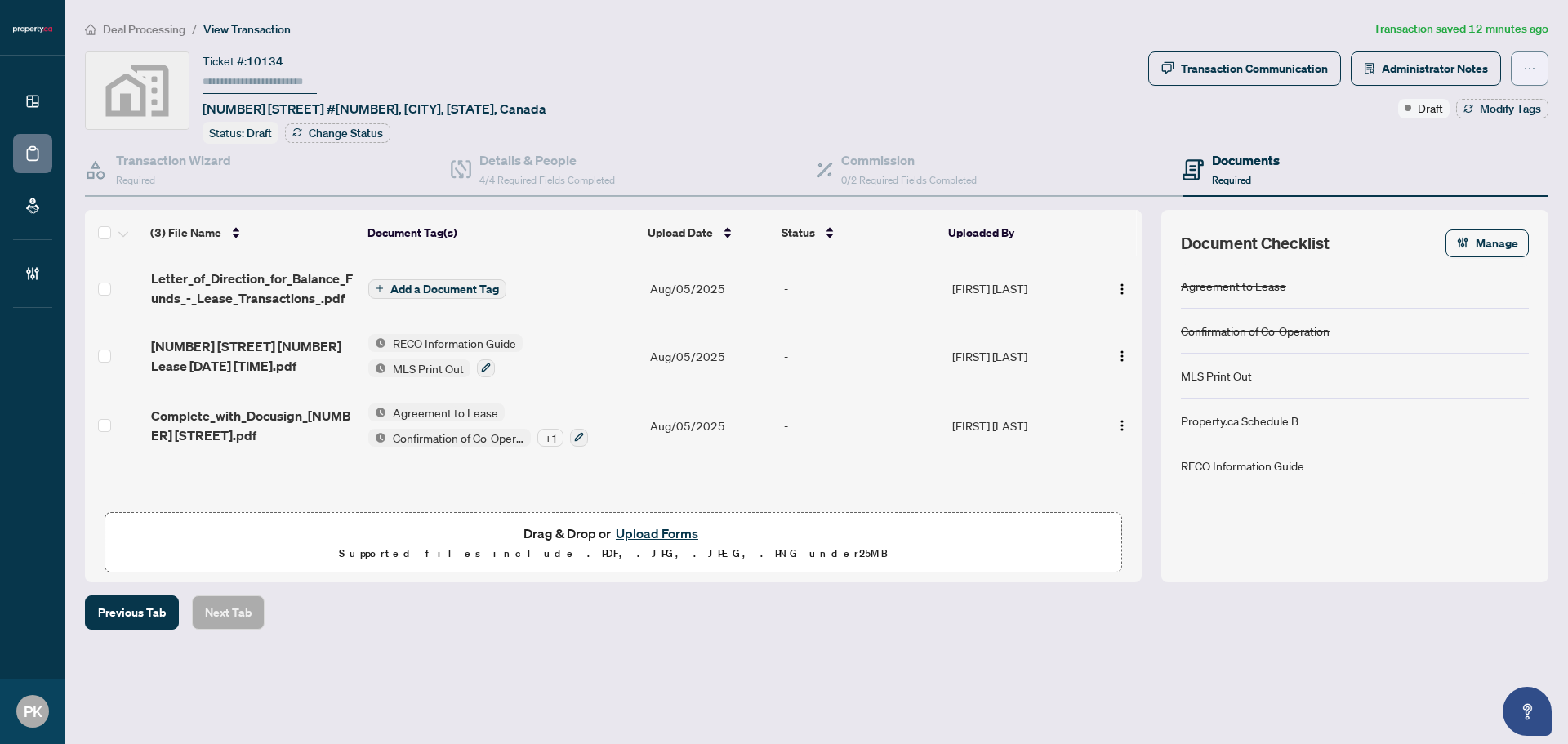 click 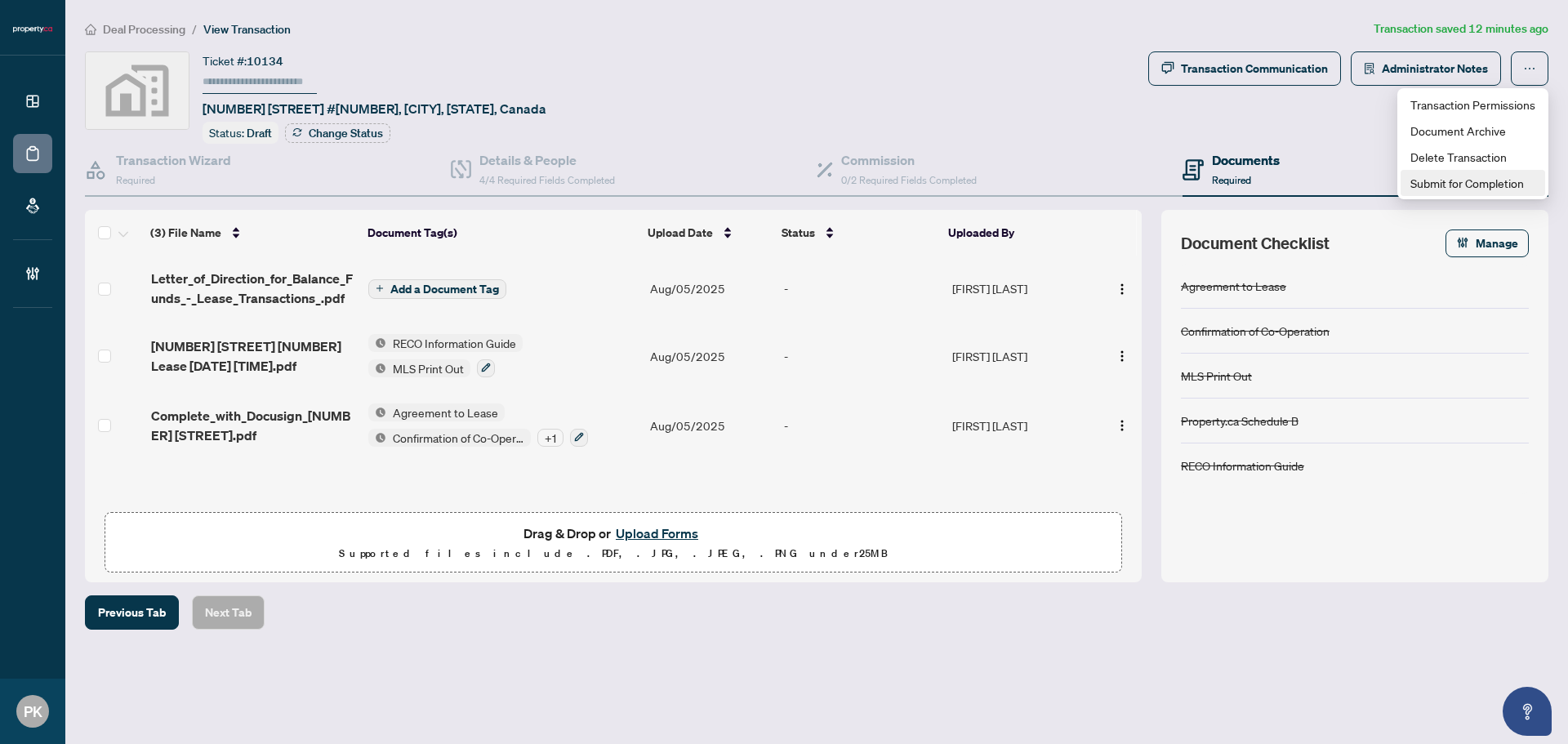click on "Submit for Completion" at bounding box center (1472, 183) 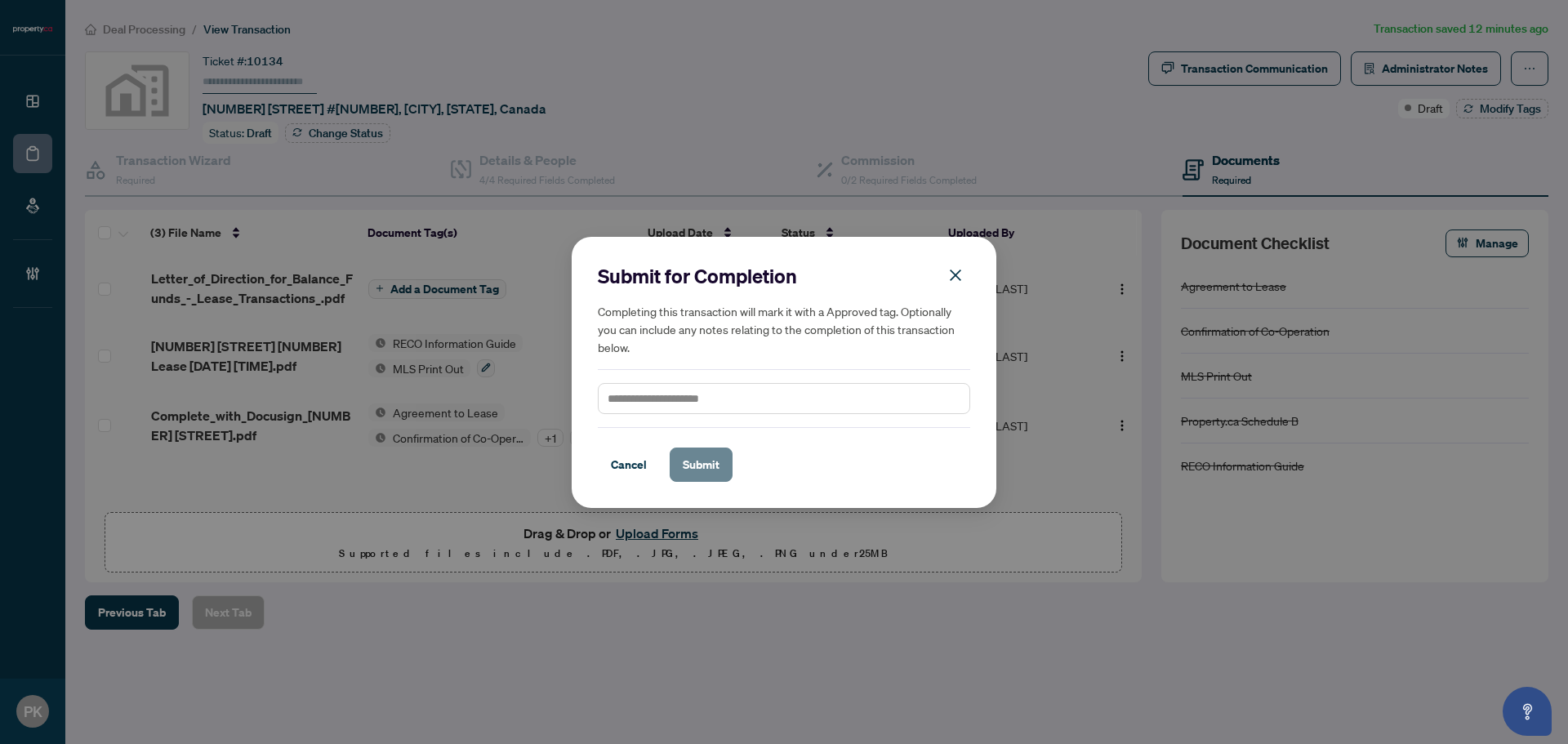 click on "Submit" at bounding box center [701, 465] 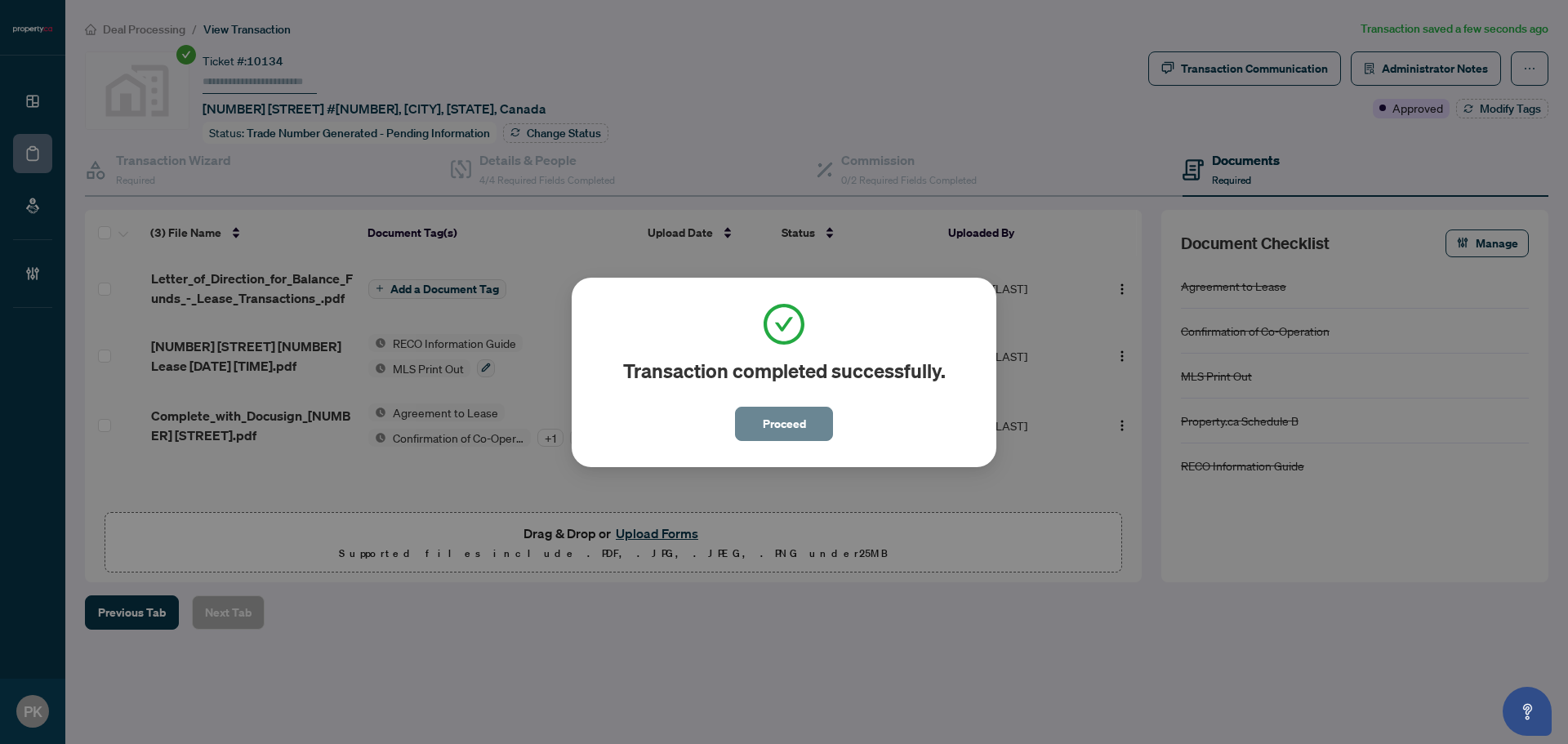 click on "Proceed" at bounding box center [784, 424] 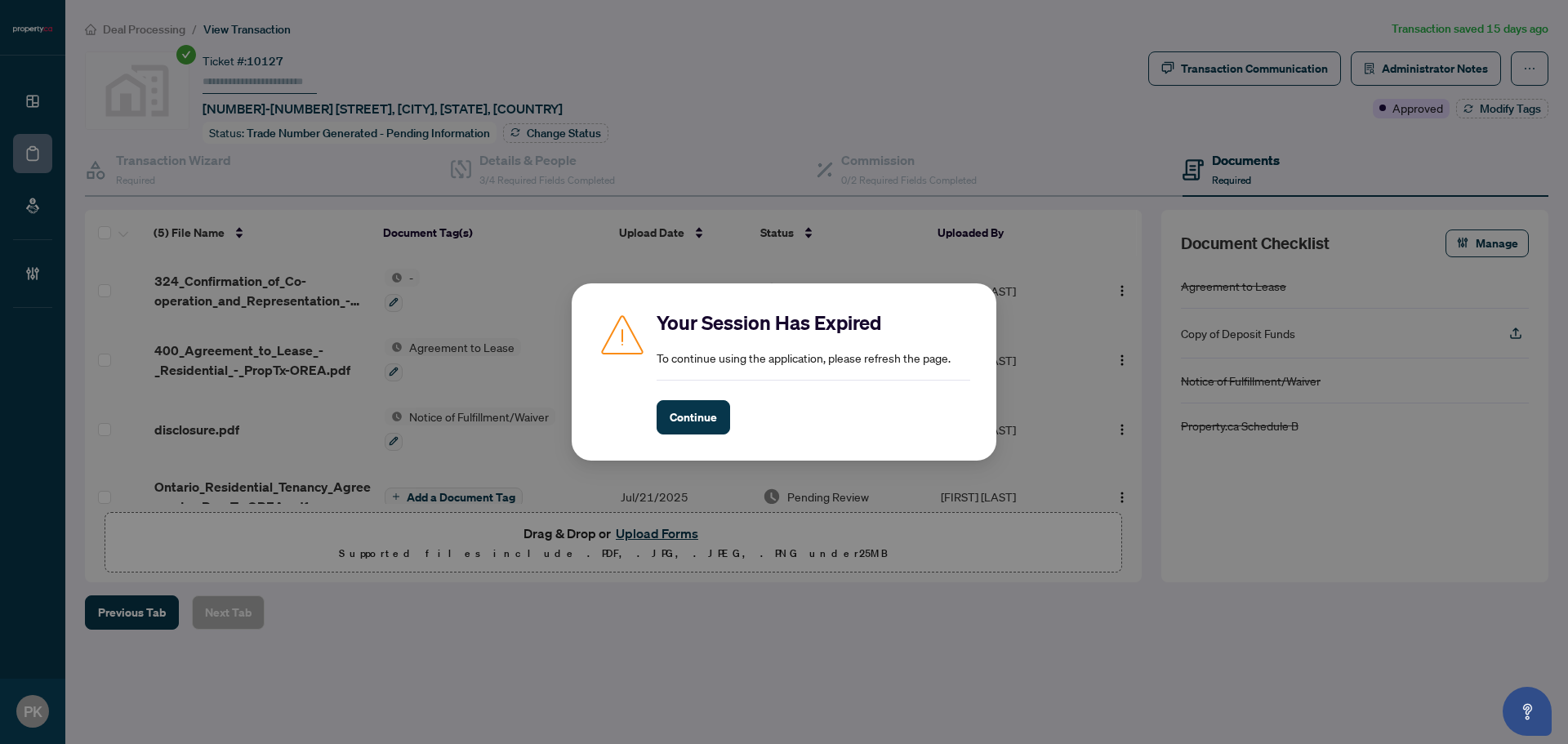 scroll, scrollTop: 0, scrollLeft: 0, axis: both 